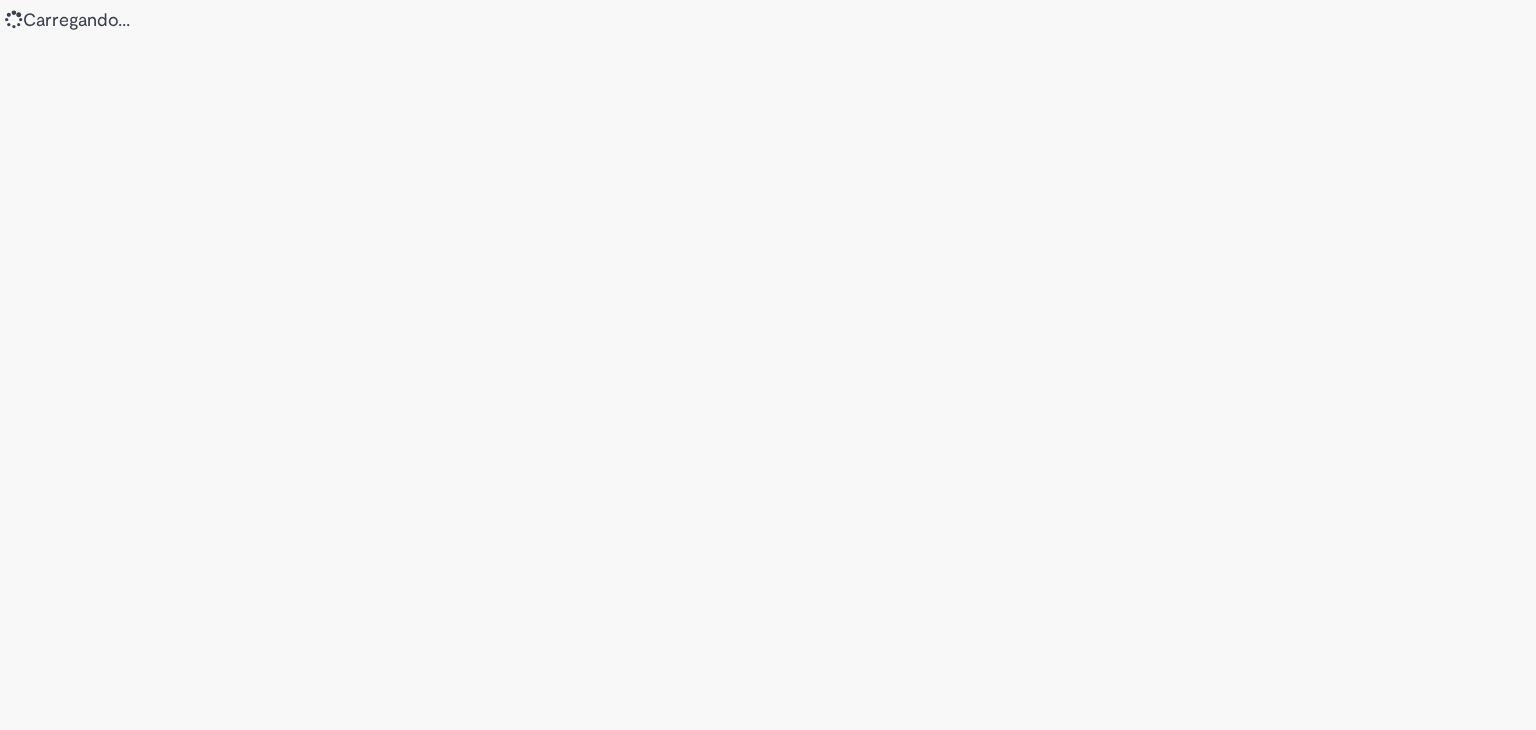 scroll, scrollTop: 0, scrollLeft: 0, axis: both 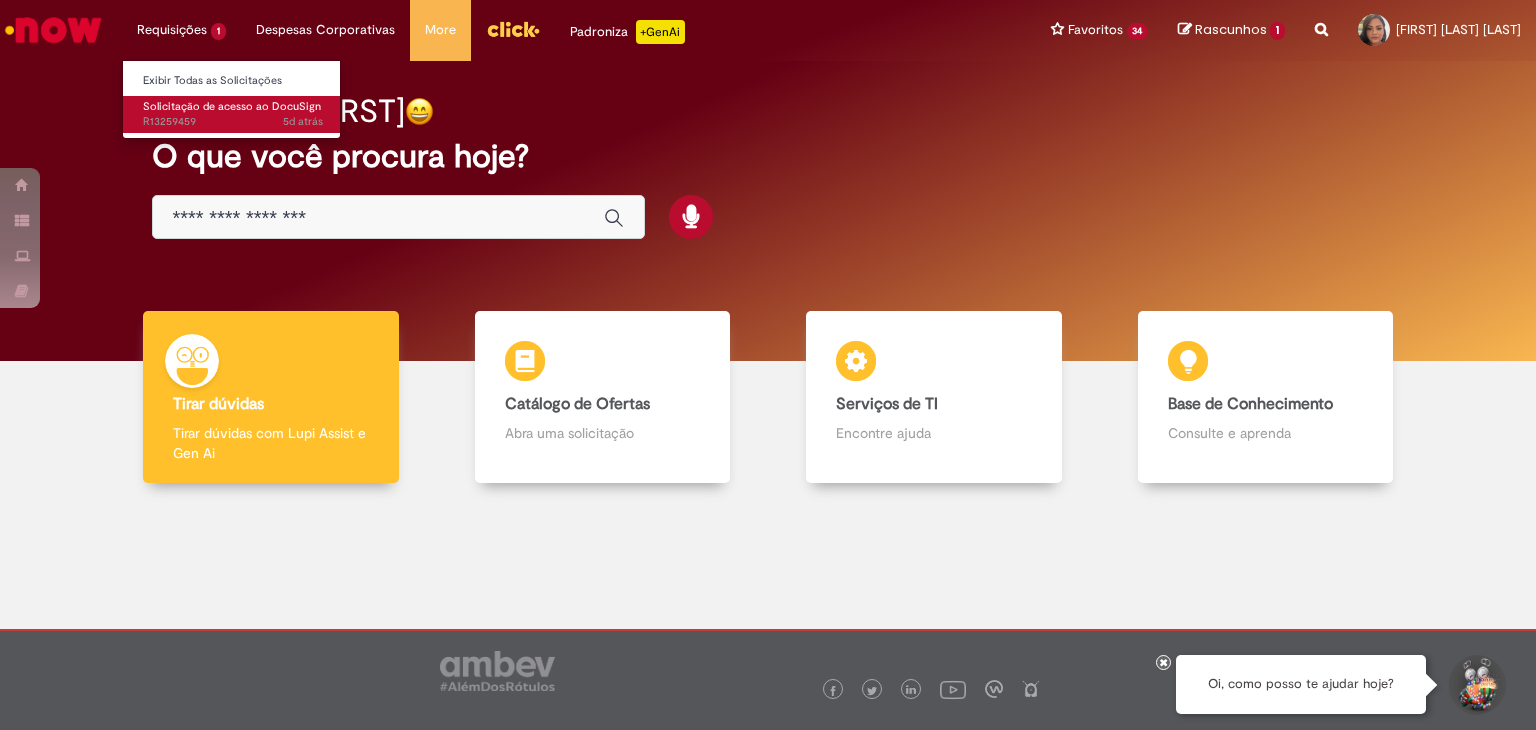 click on "5d atrás 5 dias atrás  R13259459" at bounding box center [233, 122] 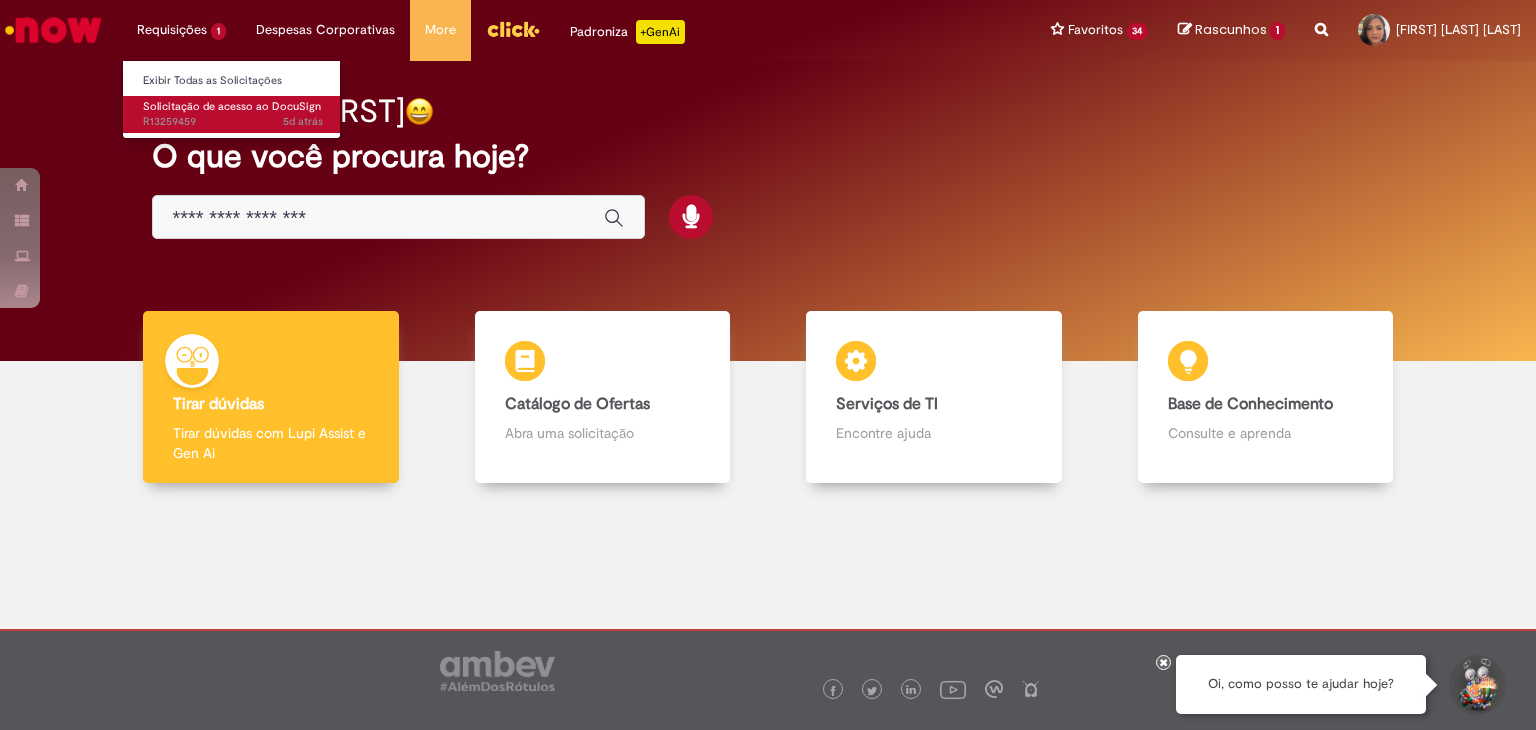 click on "5d atrás 5 dias atrás  R13259459" at bounding box center [233, 122] 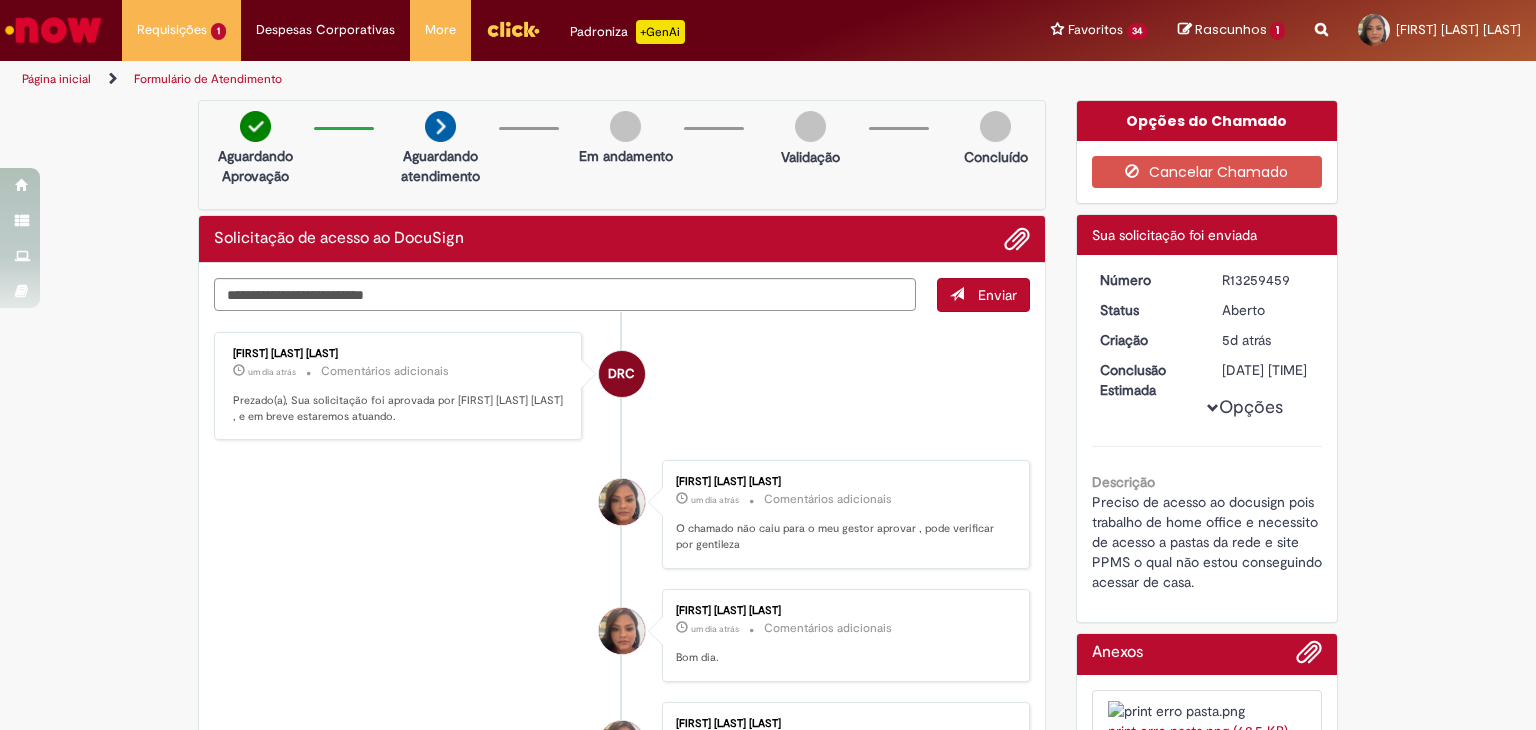click at bounding box center (1321, 18) 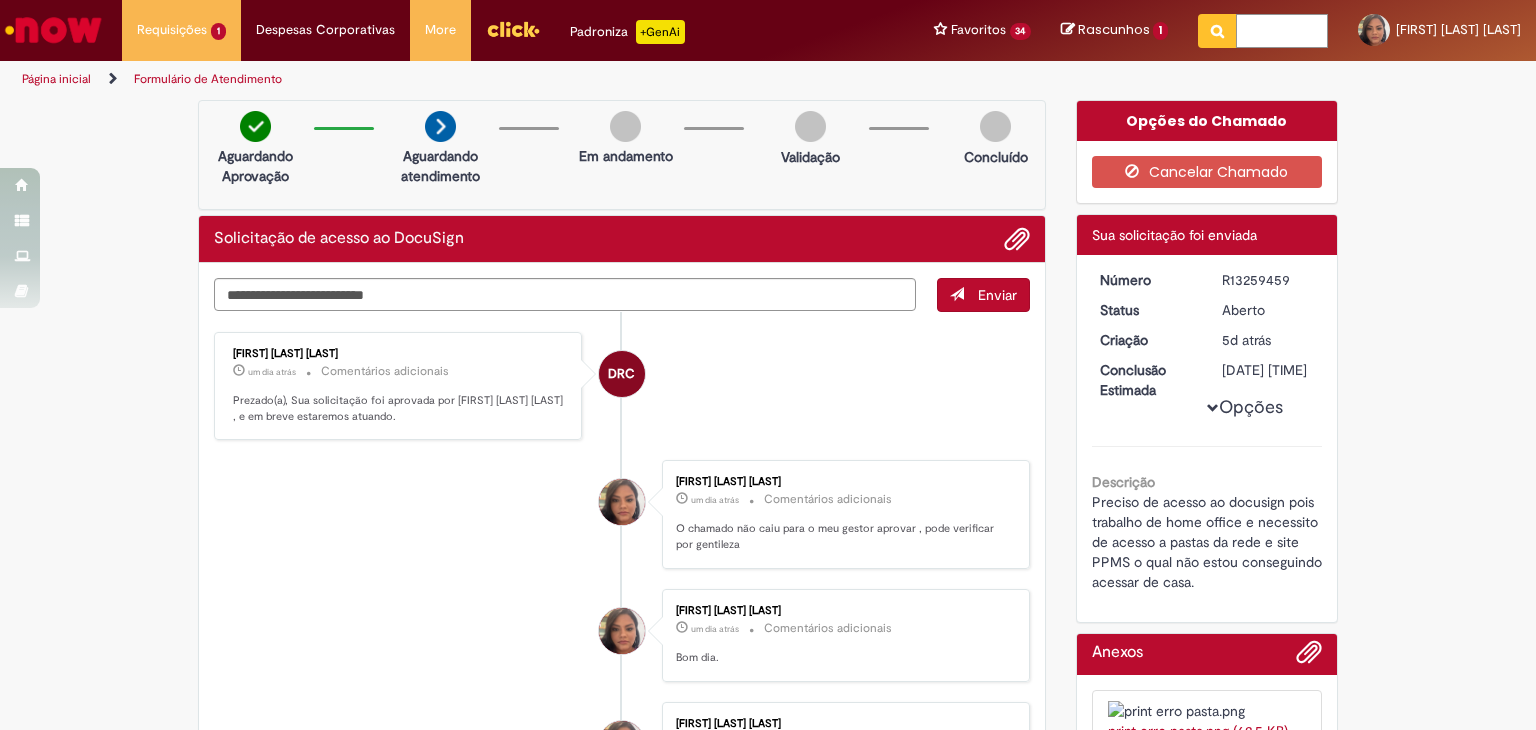 click at bounding box center [1282, 31] 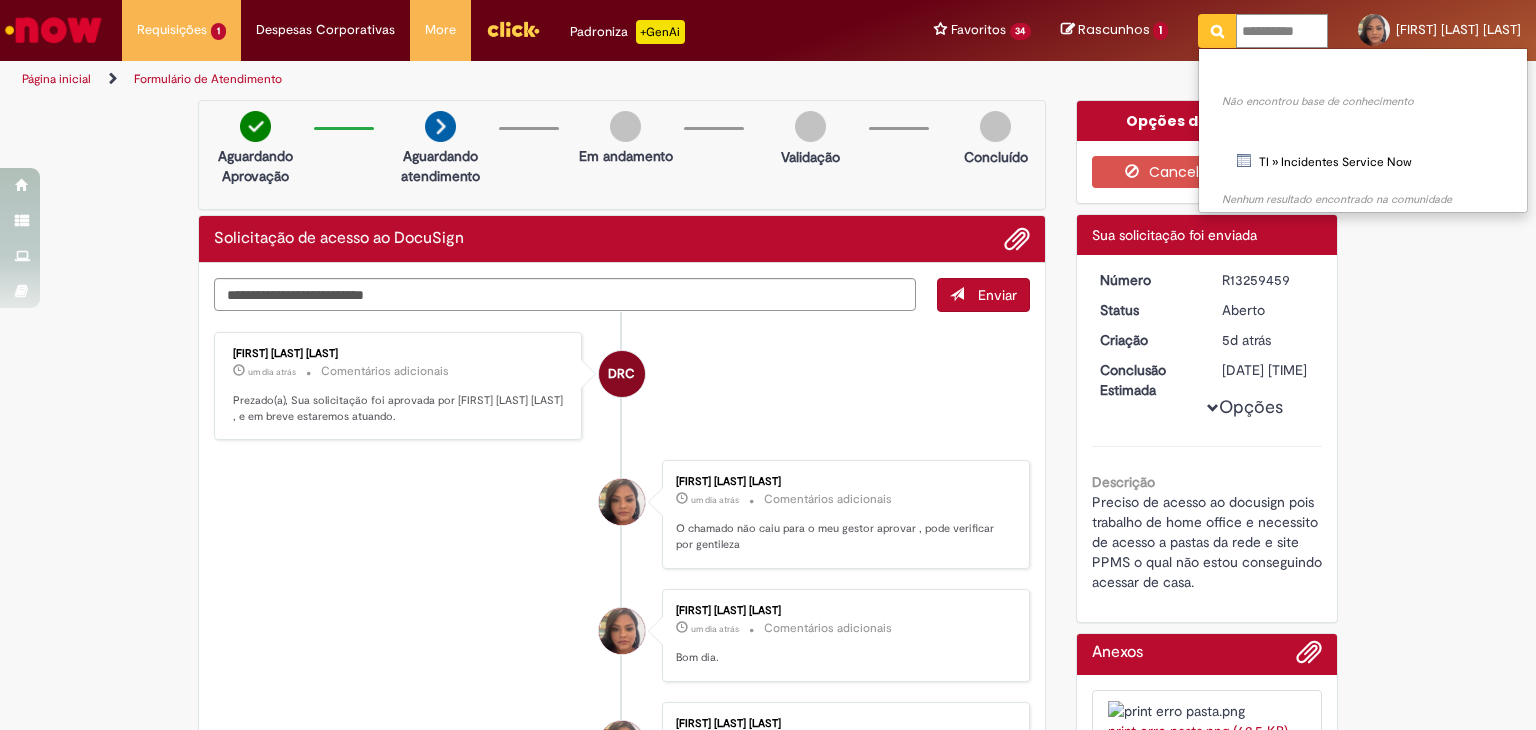 type on "**********" 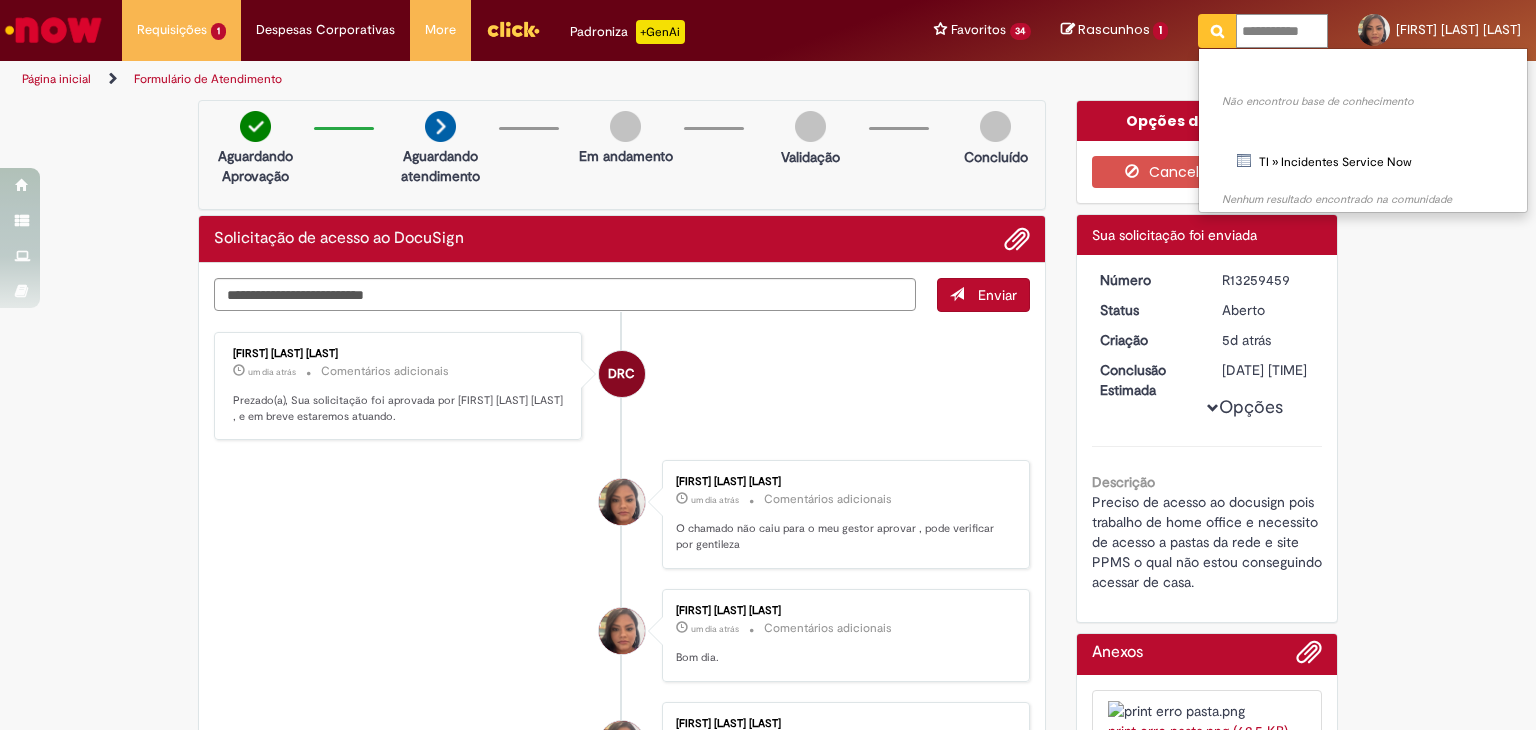 click at bounding box center (1217, 31) 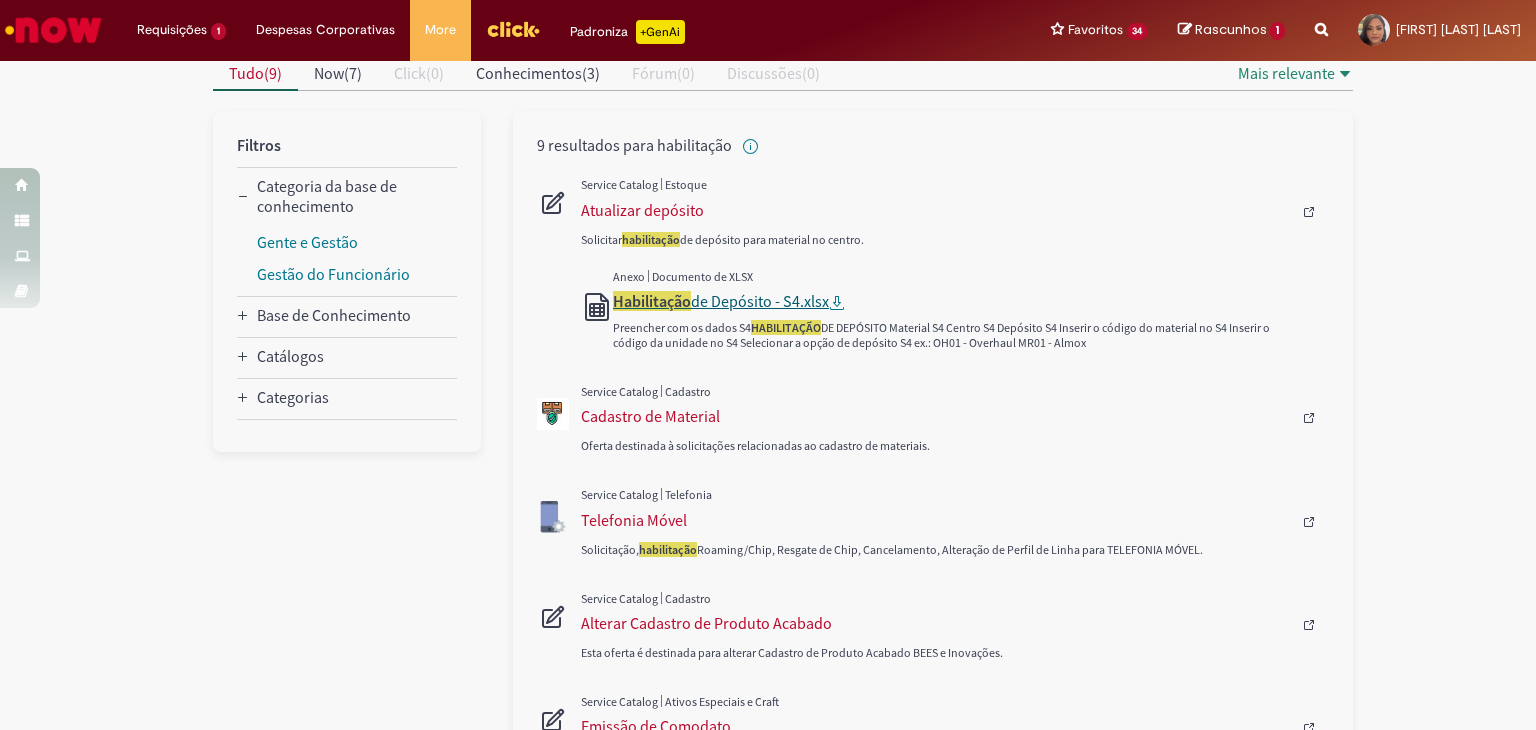 scroll, scrollTop: 300, scrollLeft: 0, axis: vertical 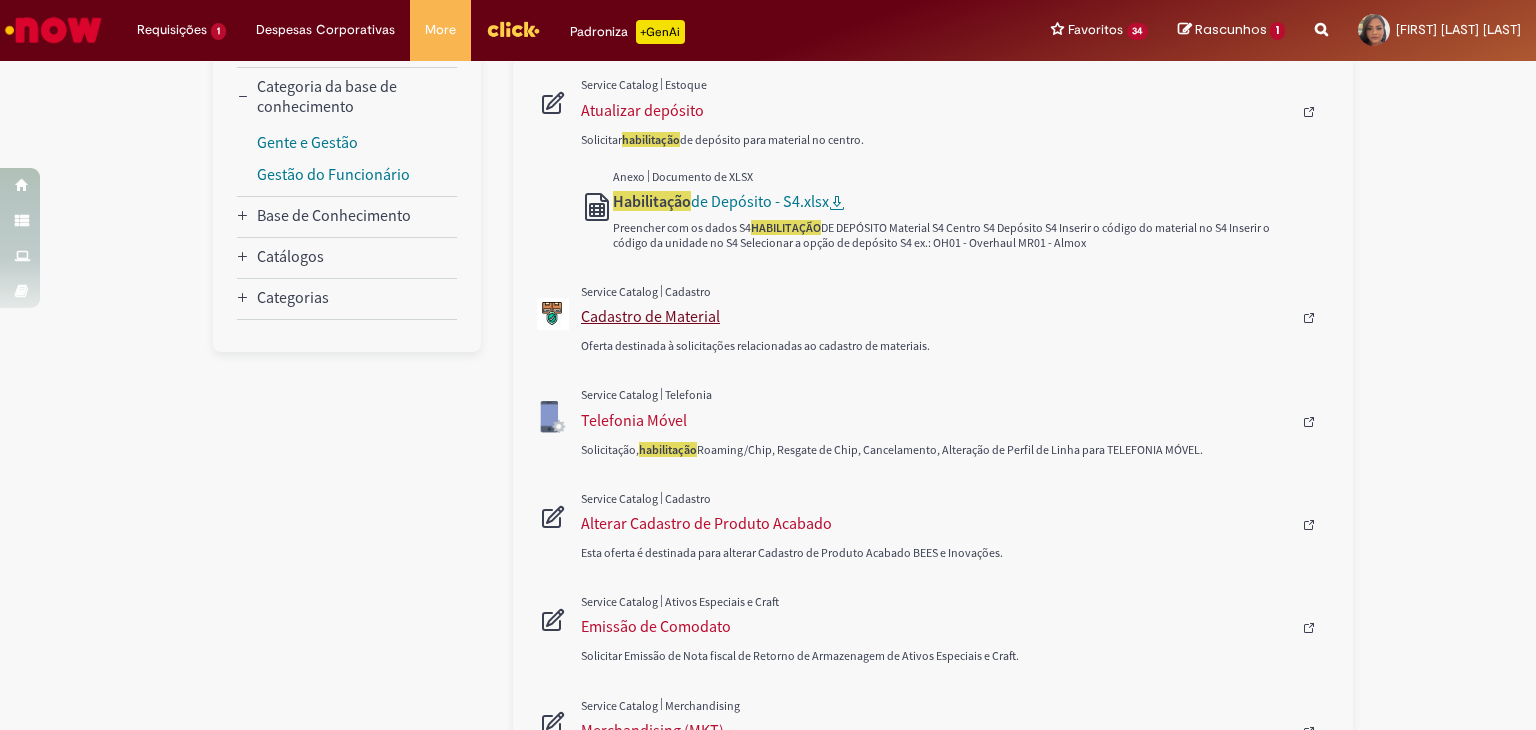click on "Cadastro de Material" at bounding box center [936, 316] 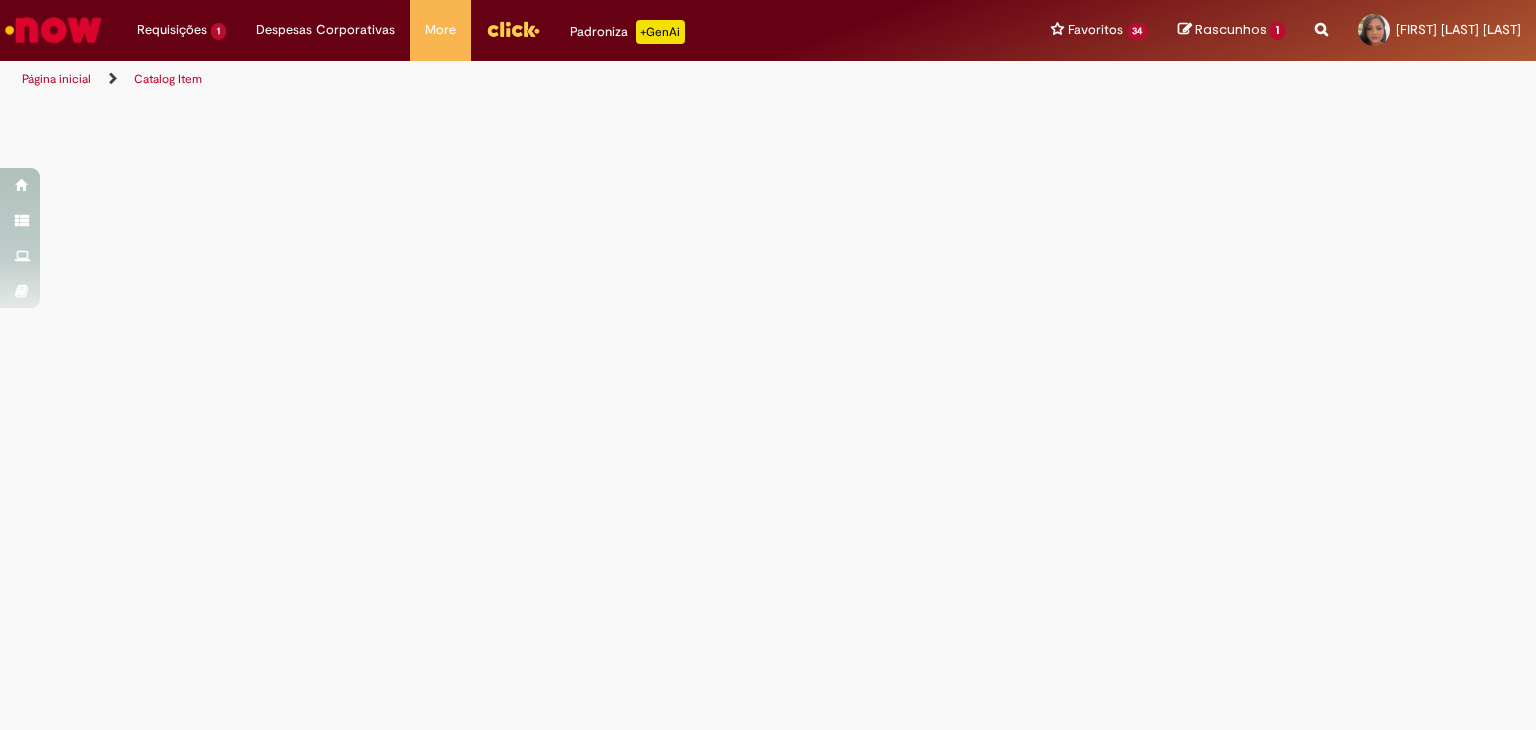 scroll, scrollTop: 0, scrollLeft: 0, axis: both 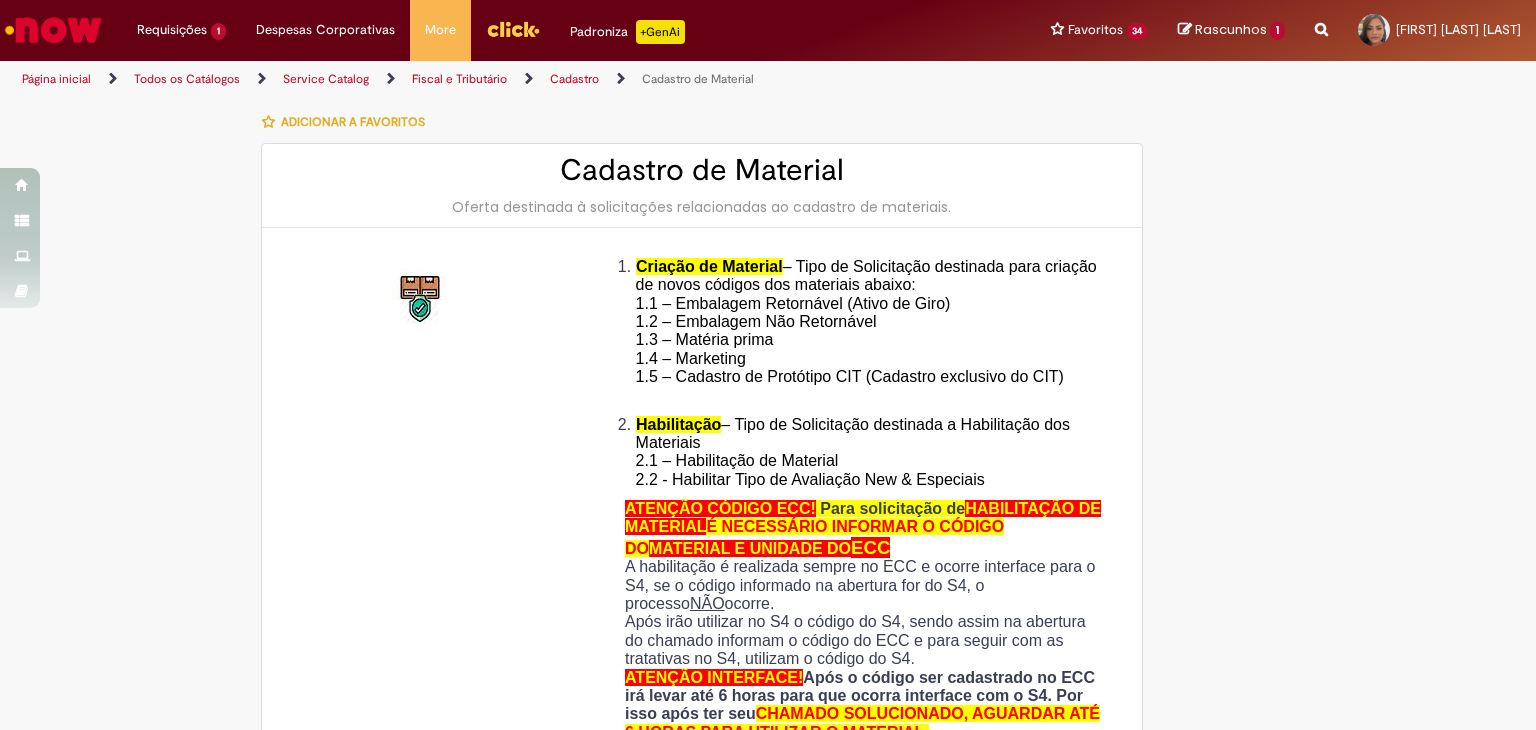 type on "********" 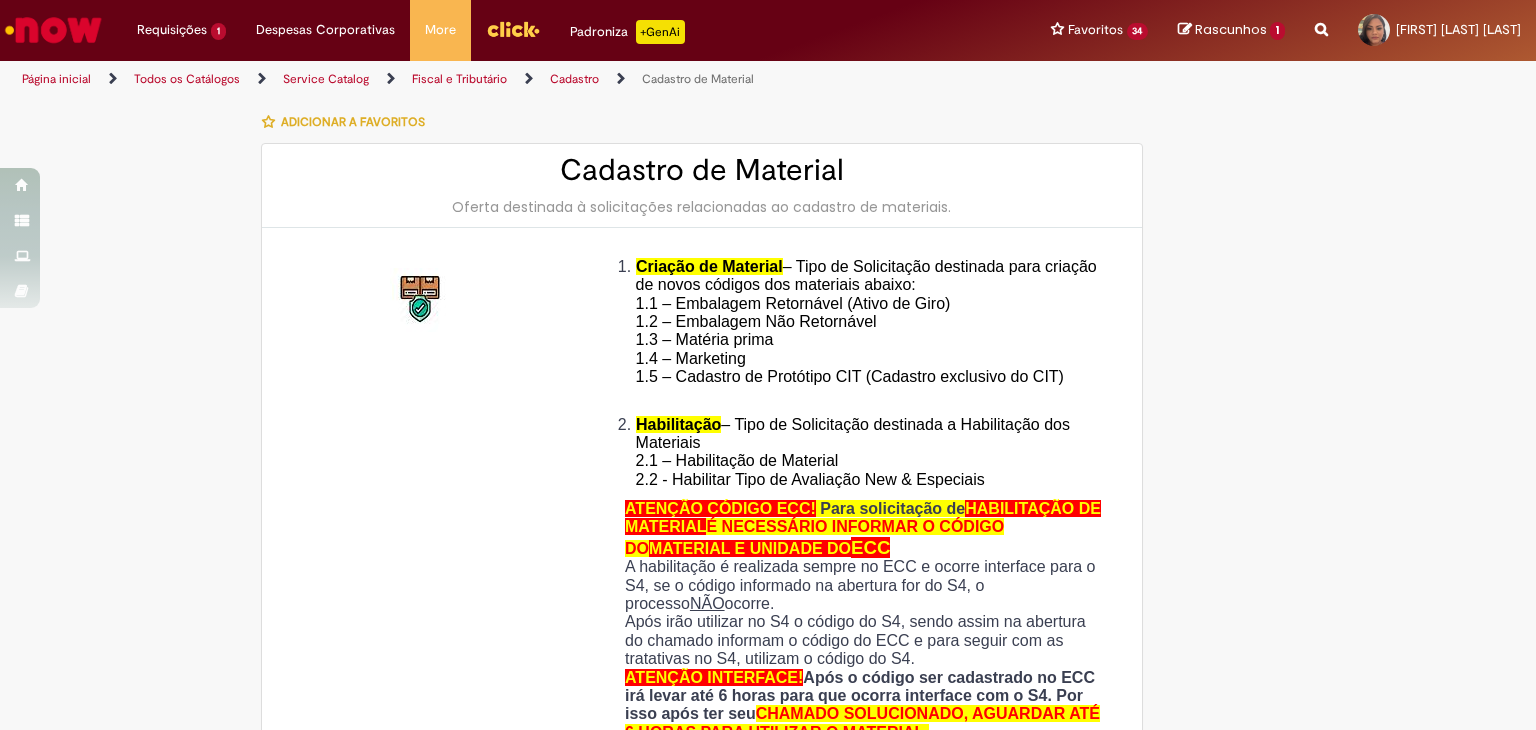 click on "Adicionar a Favoritos
Cadastro de Material
Oferta destinada à solicitações relacionadas ao cadastro de materiais.
Criação de Material  – Tipo de Solicitação destinada para criação de novos códigos dos materiais abaixo:       1.1 – Embalagem Retornável (Ativo de Giro)       1.2 – Embalagem Não Retornável        1.3 – Matéria prima       1.4 – Marketing       1.5 – Cadastro de Protótipo CIT (Cadastro exclusivo do CIT)
Habilitação  – Tipo de Solicitação destinada a Habilitação dos Materiais       2.1 – Habilitação de Material       2.2 - Habilitar Tipo de Avaliação New & Especiais
ATENÇÃO CÓDIGO ECC!   Para solicitação de  HABILITAÇÃO DE MATERIAL  É NECESSÁRIO INFORMAR O CÓDIGO DO  MATERIAL E UNIDADE DO  ECC
NÃO  ocorre.
ATENÇÃO INTERFACE!
Modificação" at bounding box center [768, 1045] 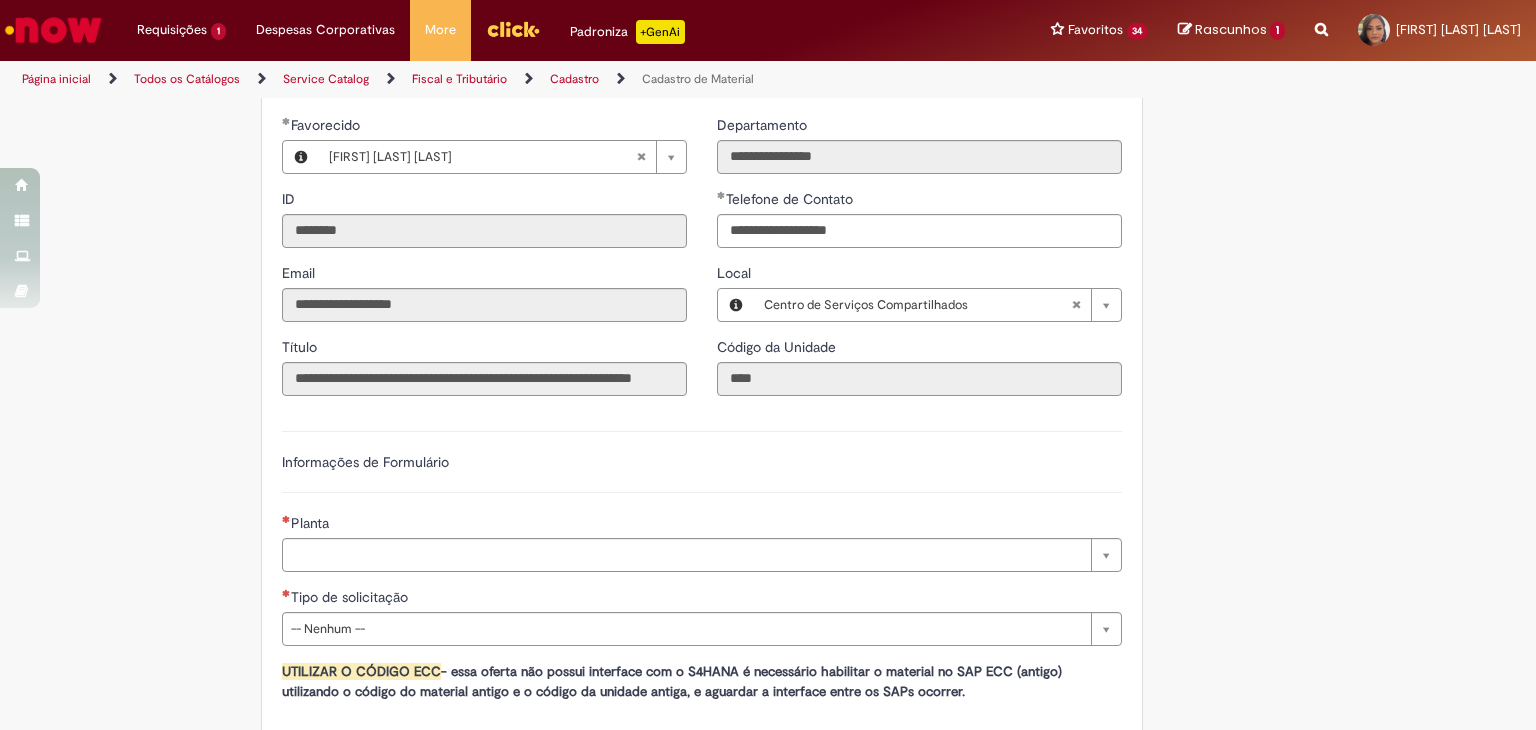 scroll, scrollTop: 700, scrollLeft: 0, axis: vertical 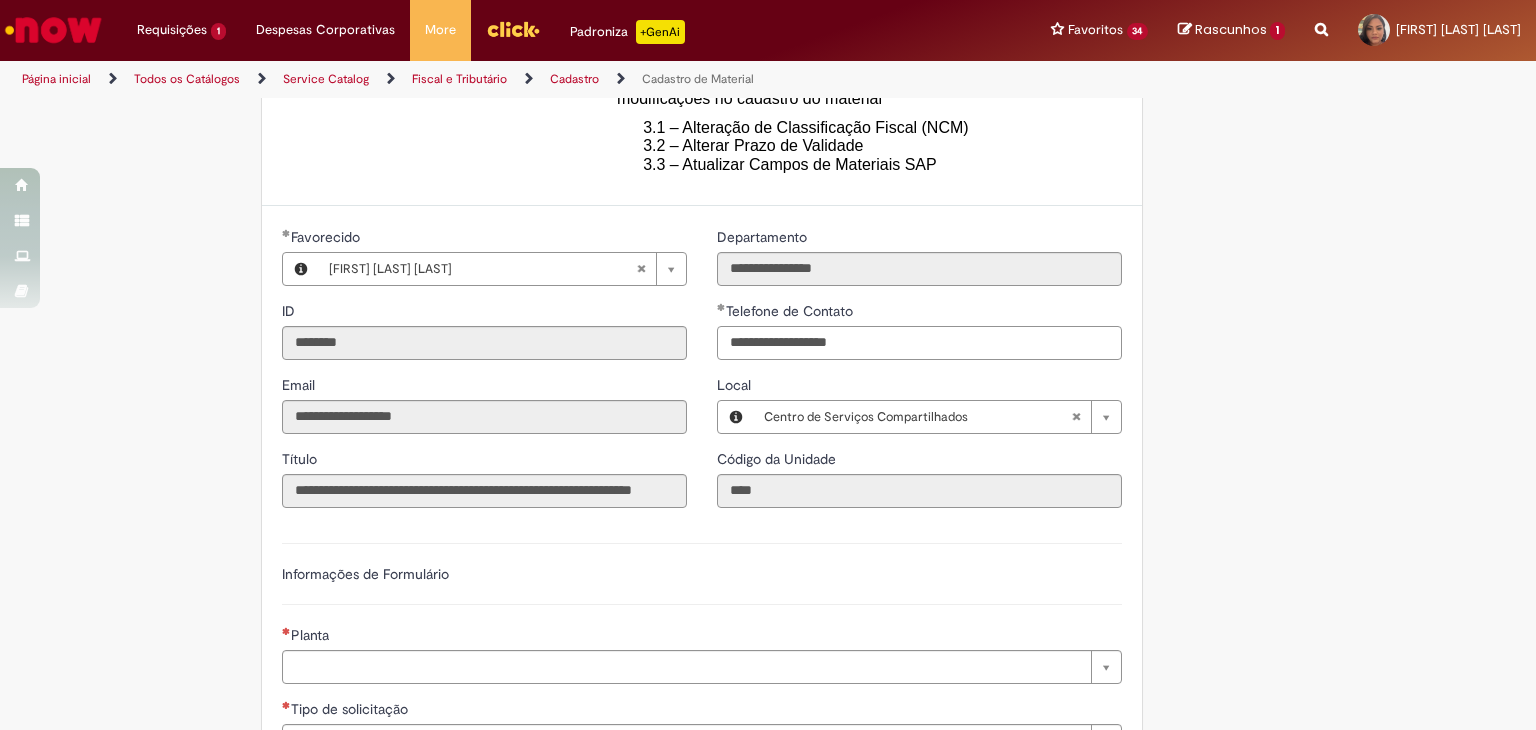 drag, startPoint x: 810, startPoint y: 340, endPoint x: 603, endPoint y: 357, distance: 207.6969 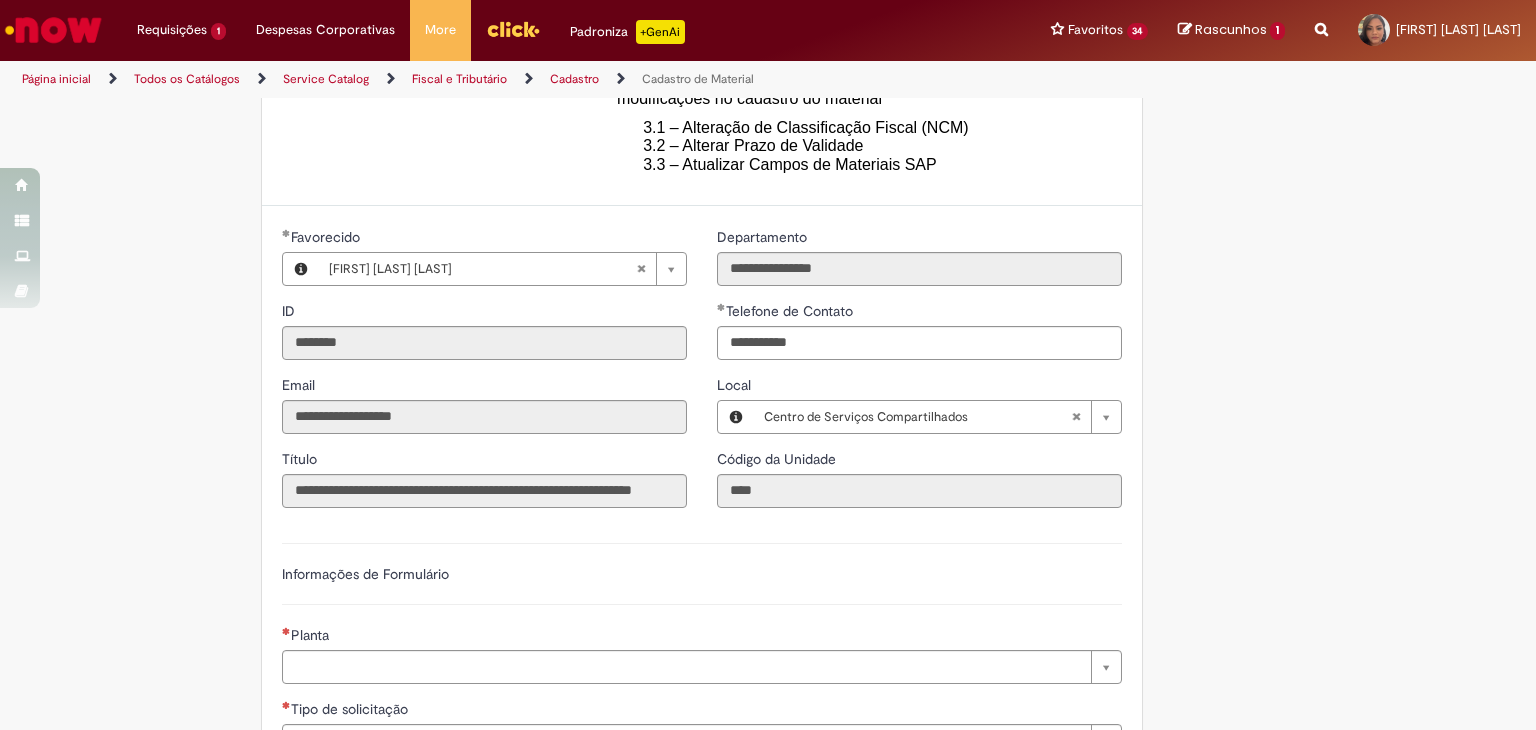 type on "**********" 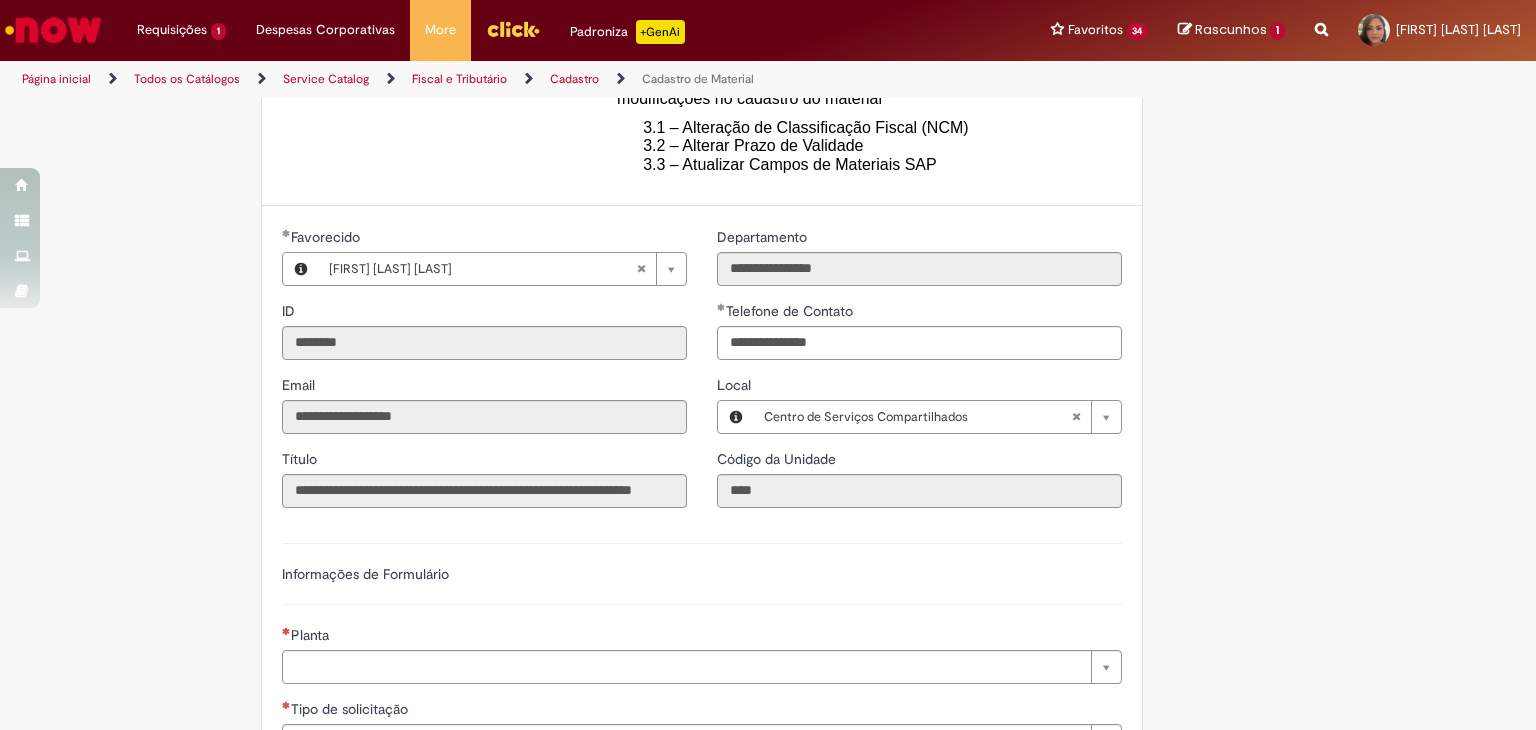 click on "Adicionar a Favoritos
Cadastro de Material
Oferta destinada à solicitações relacionadas ao cadastro de materiais.
Criação de Material  – Tipo de Solicitação destinada para criação de novos códigos dos materiais abaixo:       1.1 – Embalagem Retornável (Ativo de Giro)       1.2 – Embalagem Não Retornável        1.3 – Matéria prima       1.4 – Marketing       1.5 – Cadastro de Protótipo CIT (Cadastro exclusivo do CIT)
Habilitação  – Tipo de Solicitação destinada a Habilitação dos Materiais       2.1 – Habilitação de Material       2.2 - Habilitar Tipo de Avaliação New & Especiais
ATENÇÃO CÓDIGO ECC!   Para solicitação de  HABILITAÇÃO DE MATERIAL  É NECESSÁRIO INFORMAR O CÓDIGO DO  MATERIAL E UNIDADE DO  ECC
NÃO  ocorre.
ATENÇÃO INTERFACE!
Modificação" at bounding box center (768, 345) 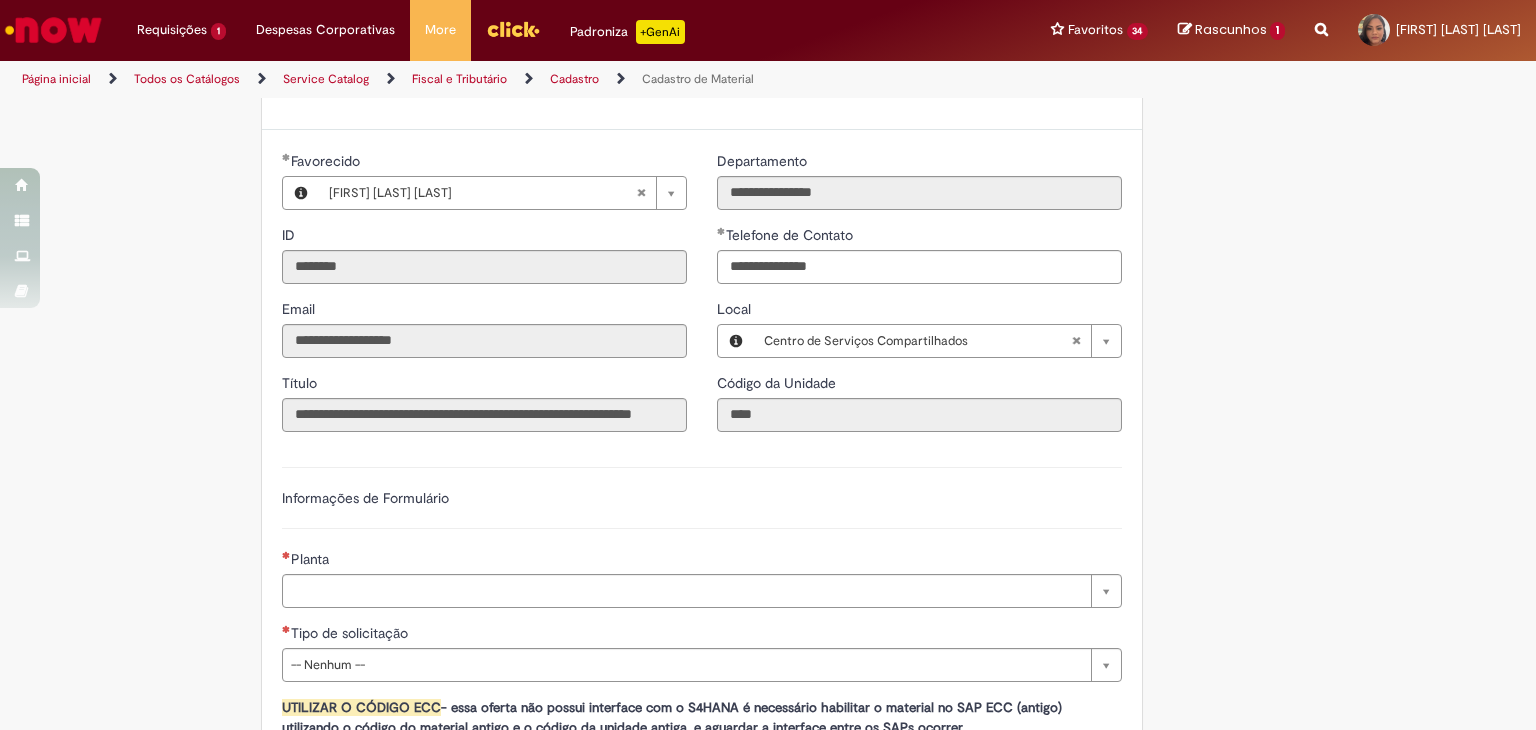 scroll, scrollTop: 1000, scrollLeft: 0, axis: vertical 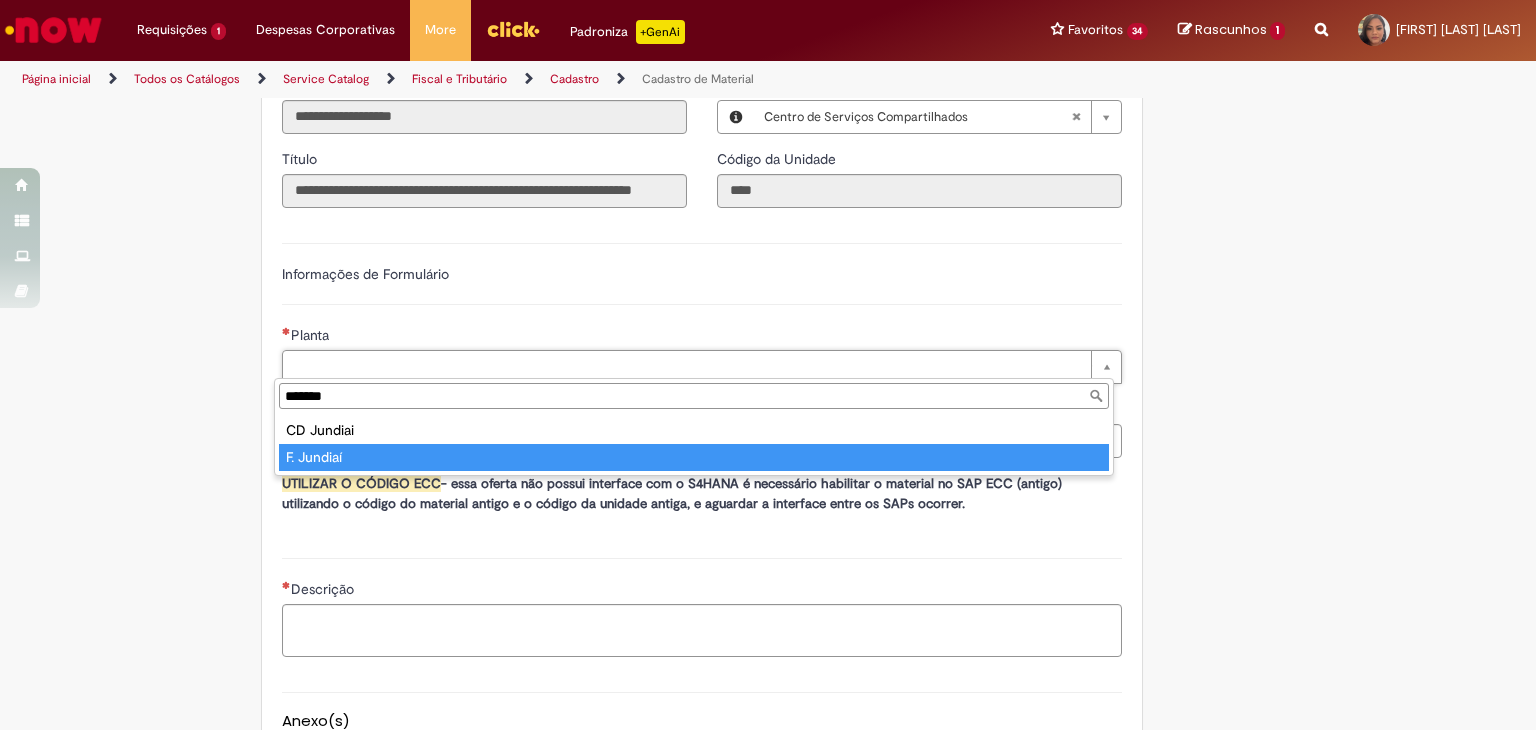 type on "*******" 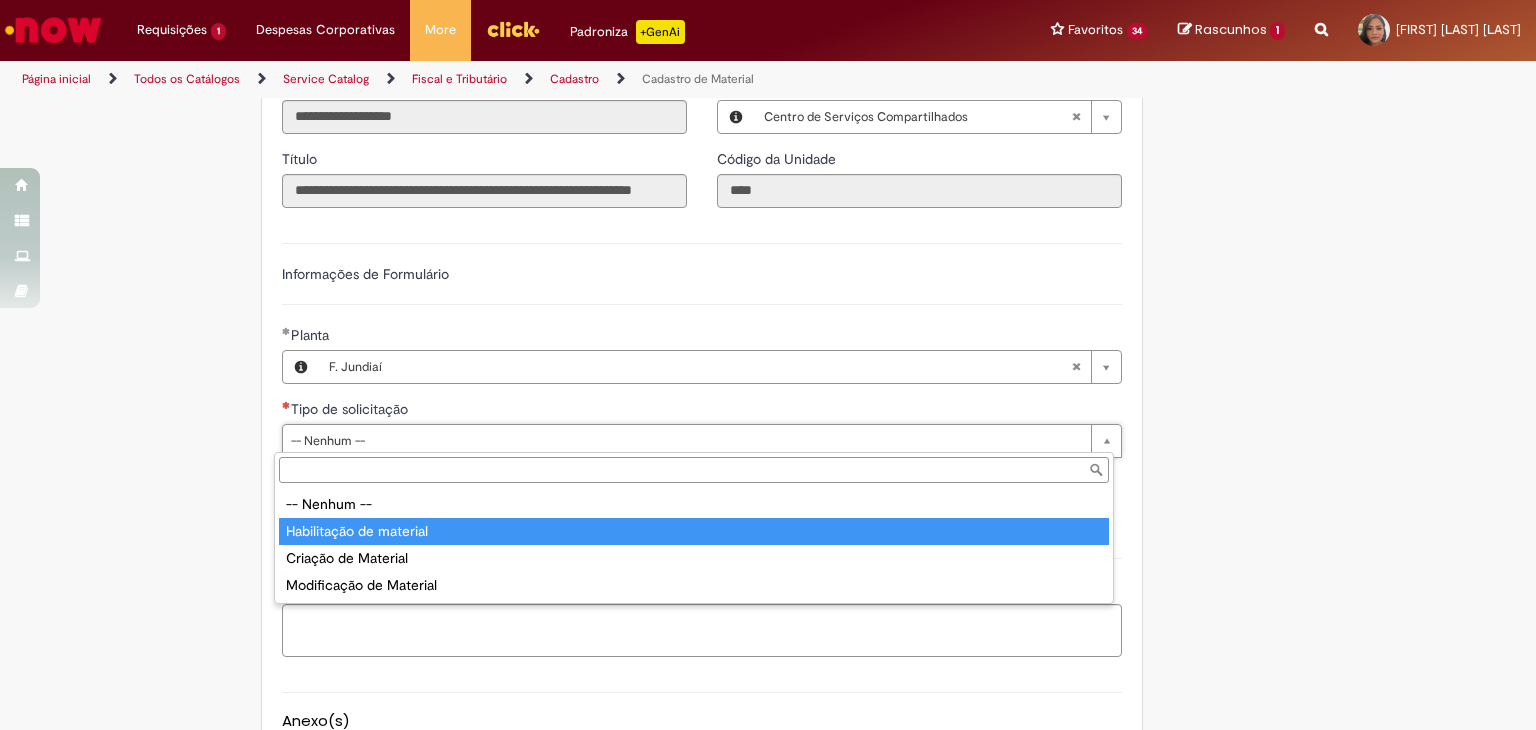 type on "**********" 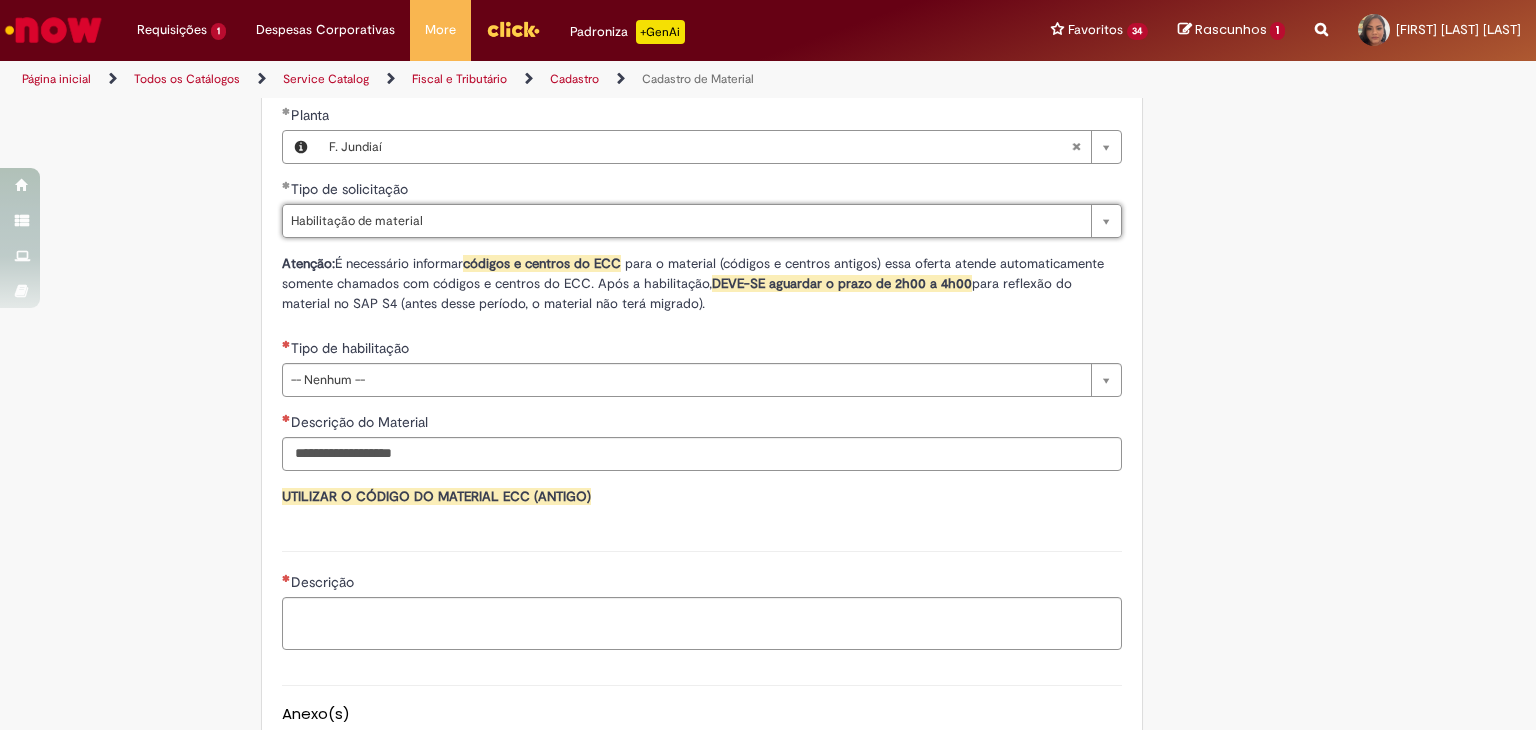 scroll, scrollTop: 1300, scrollLeft: 0, axis: vertical 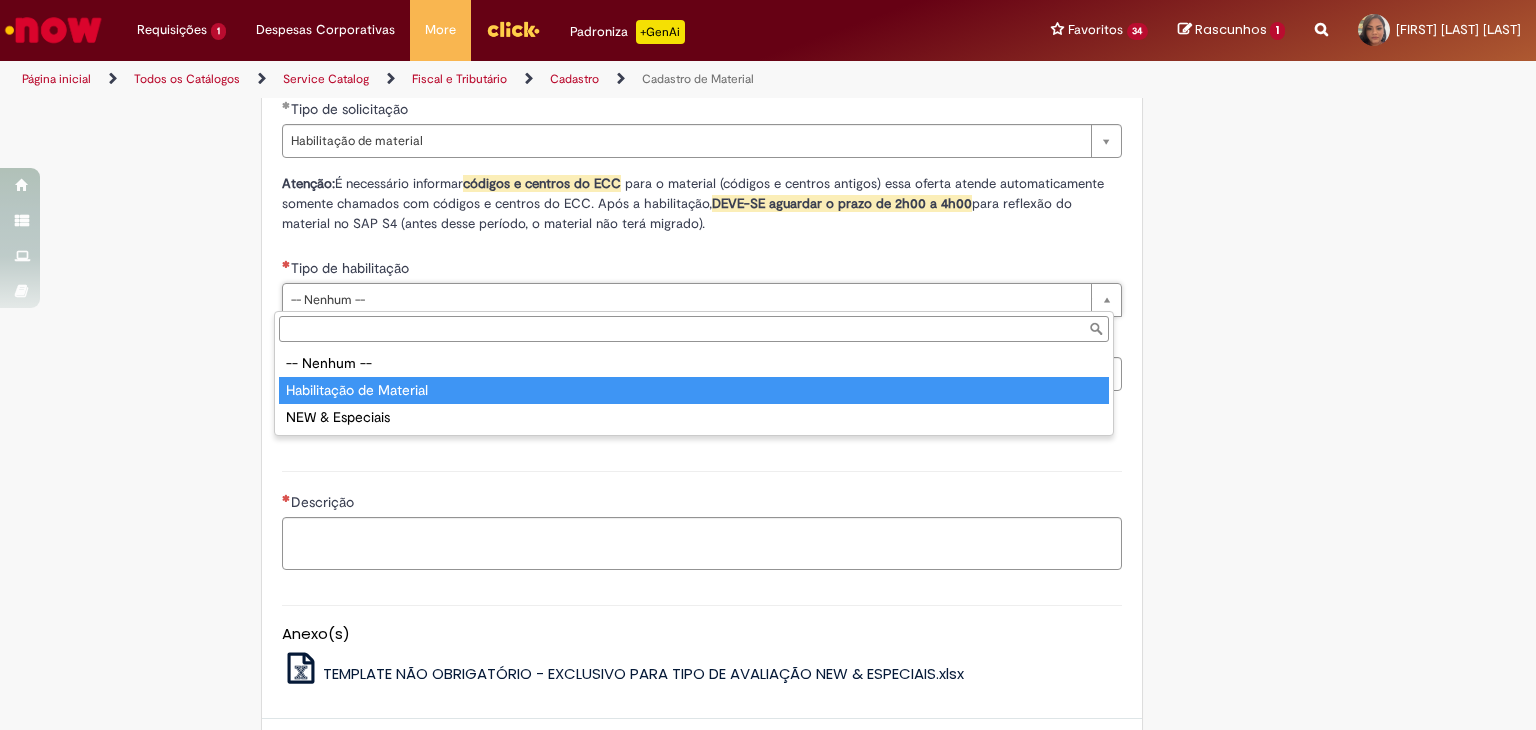 type on "**********" 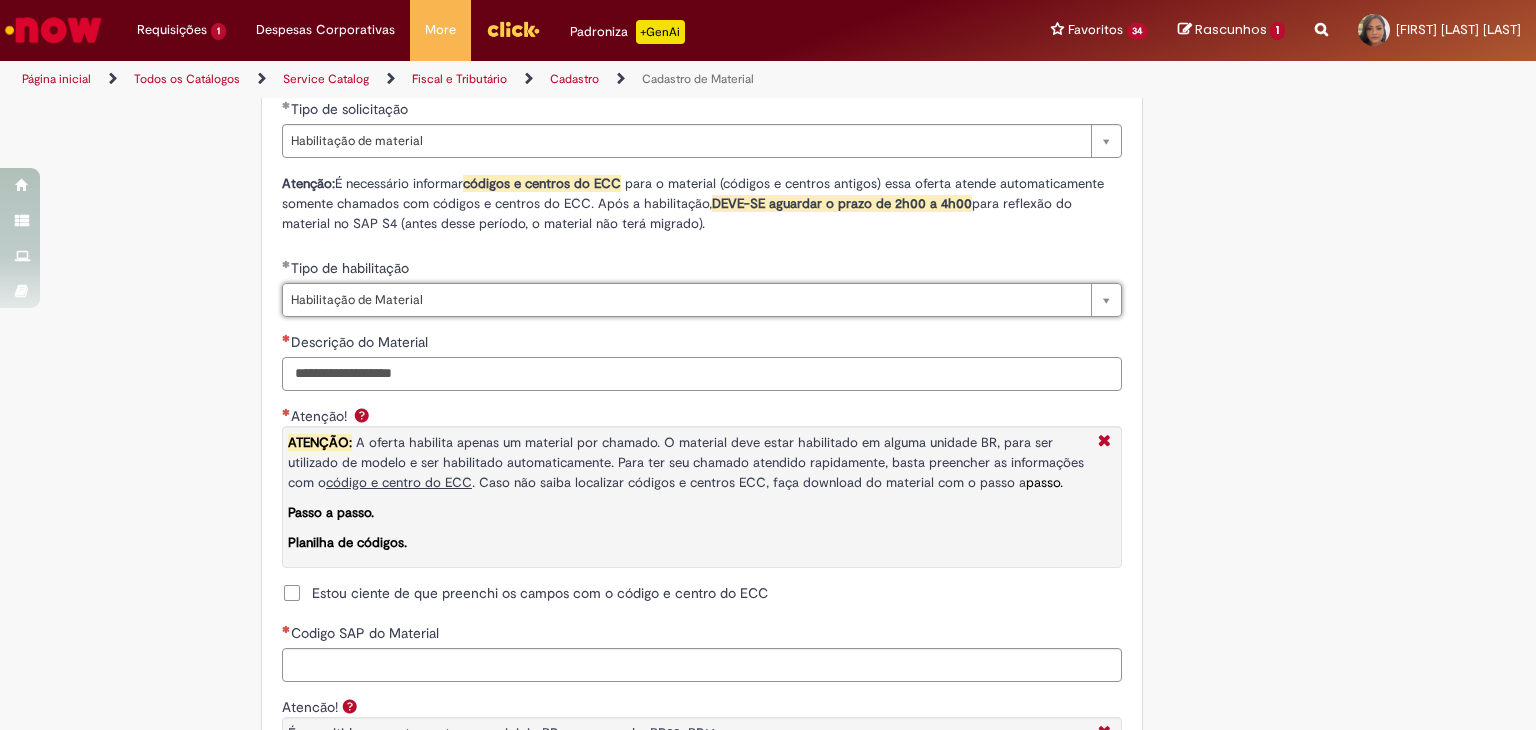 click on "Descrição do Material" at bounding box center [702, 374] 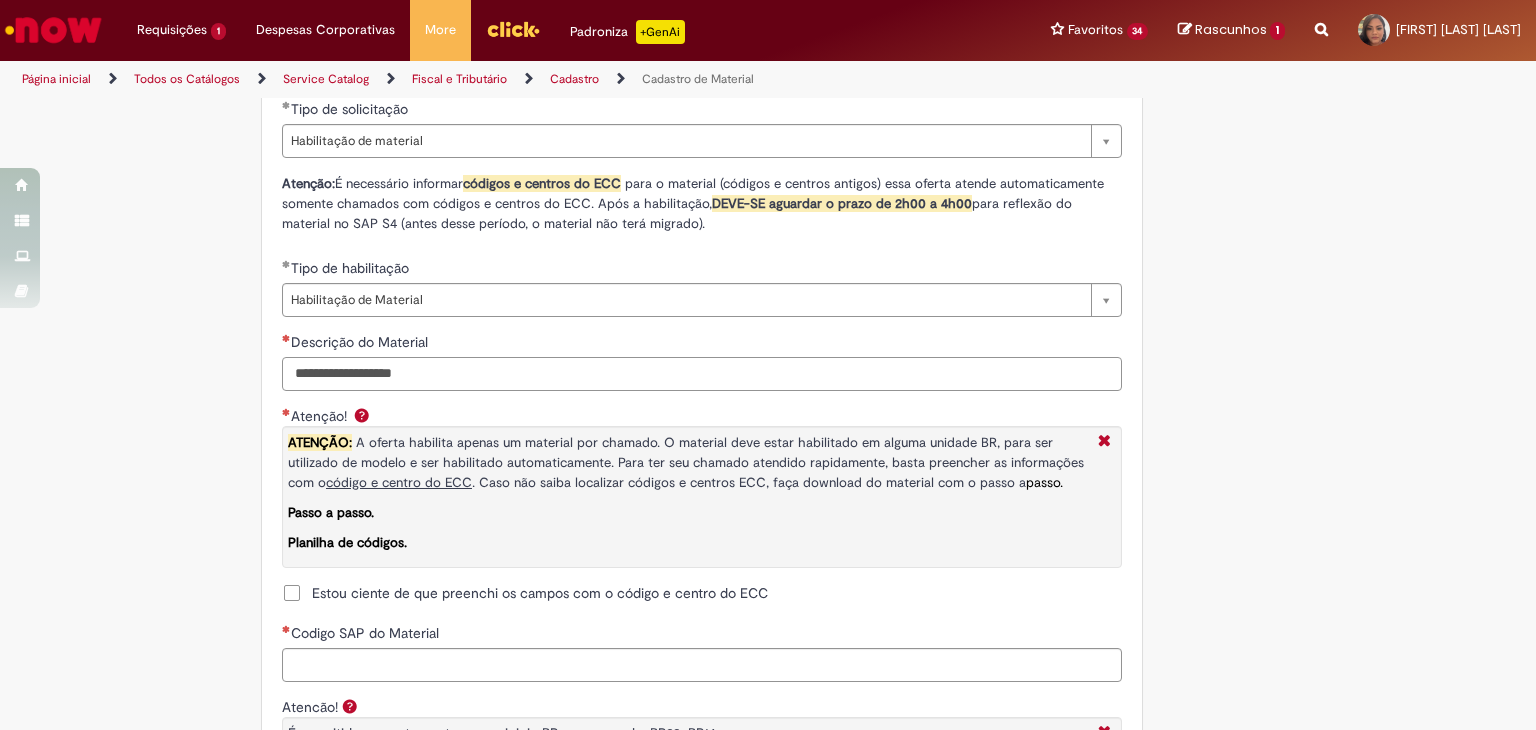 click on "Descrição do Material" at bounding box center [702, 374] 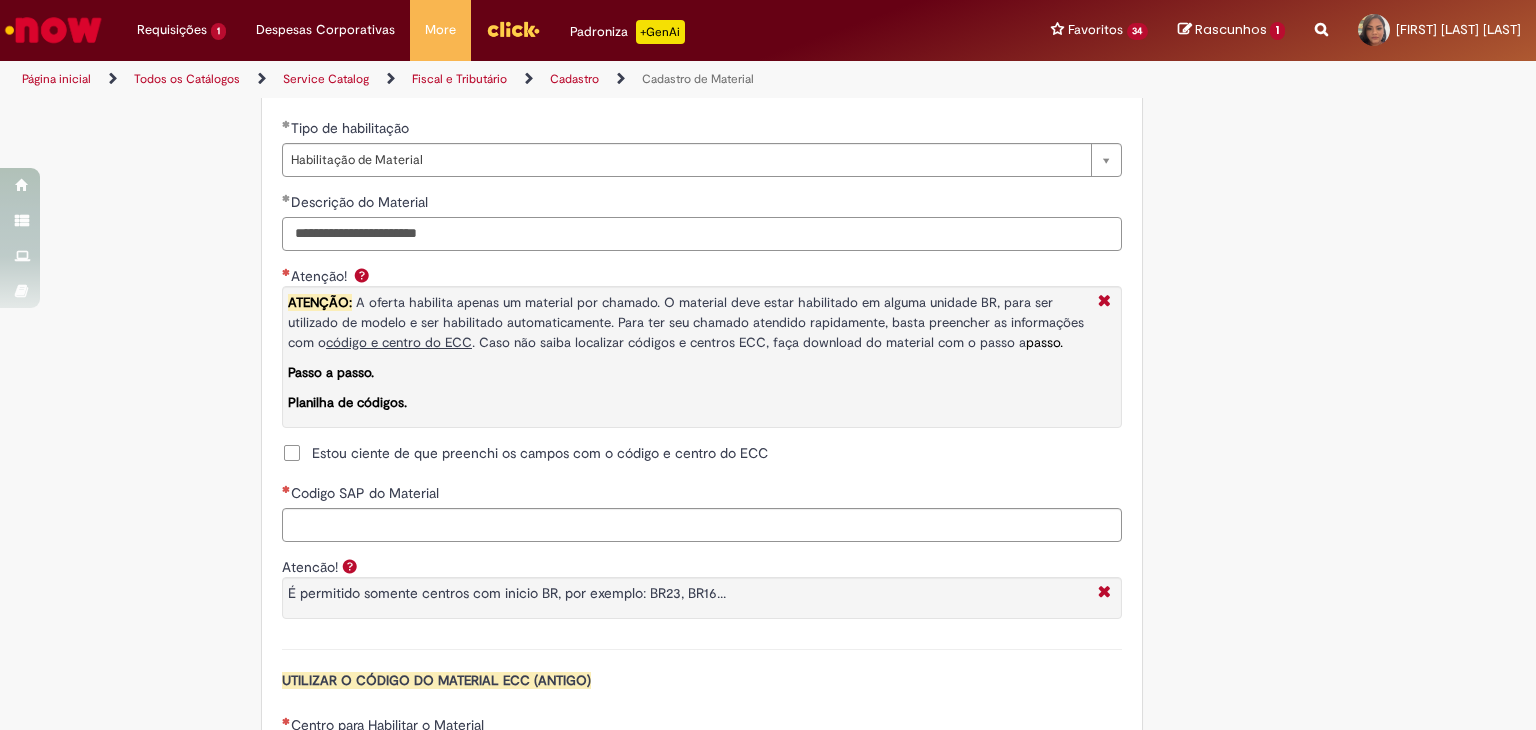 scroll, scrollTop: 1500, scrollLeft: 0, axis: vertical 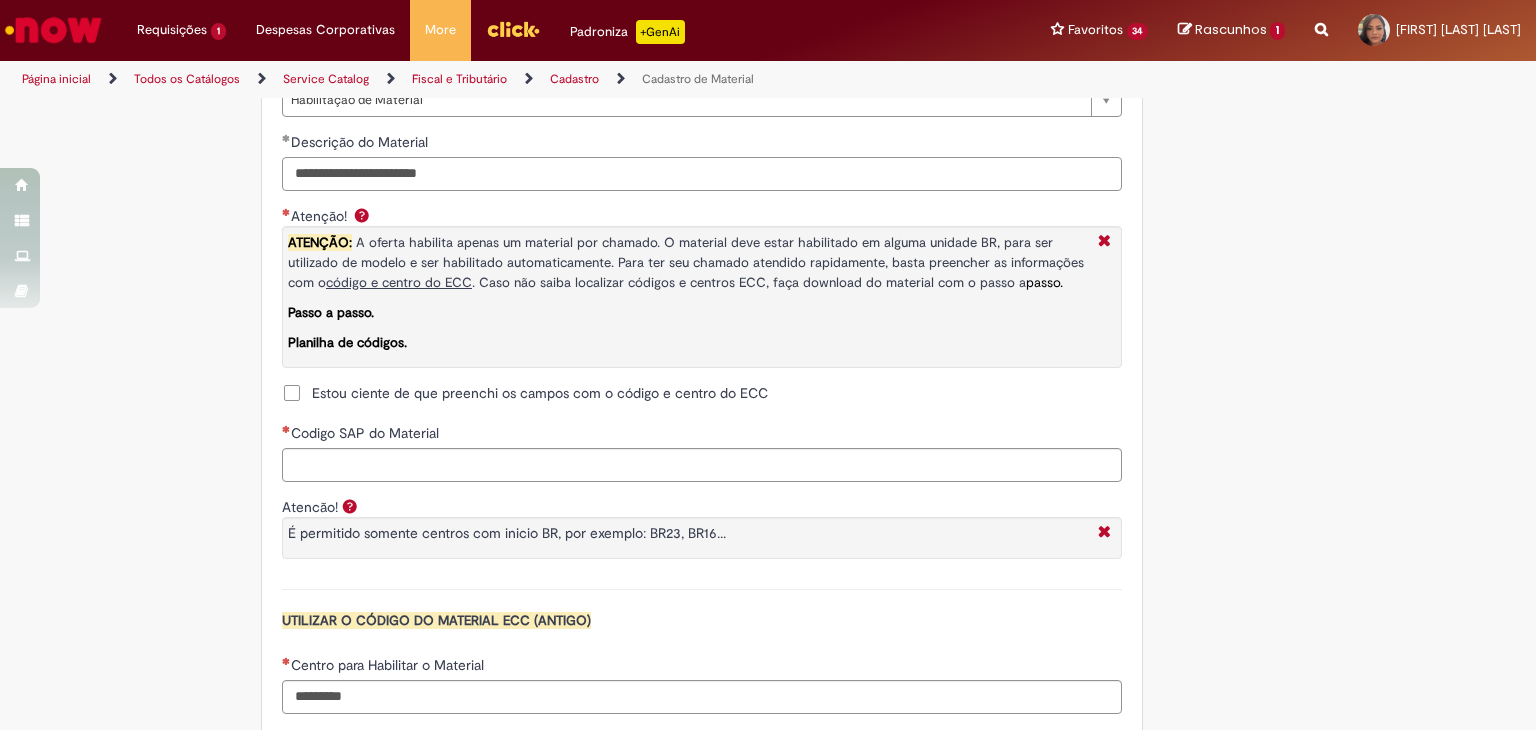 type on "**********" 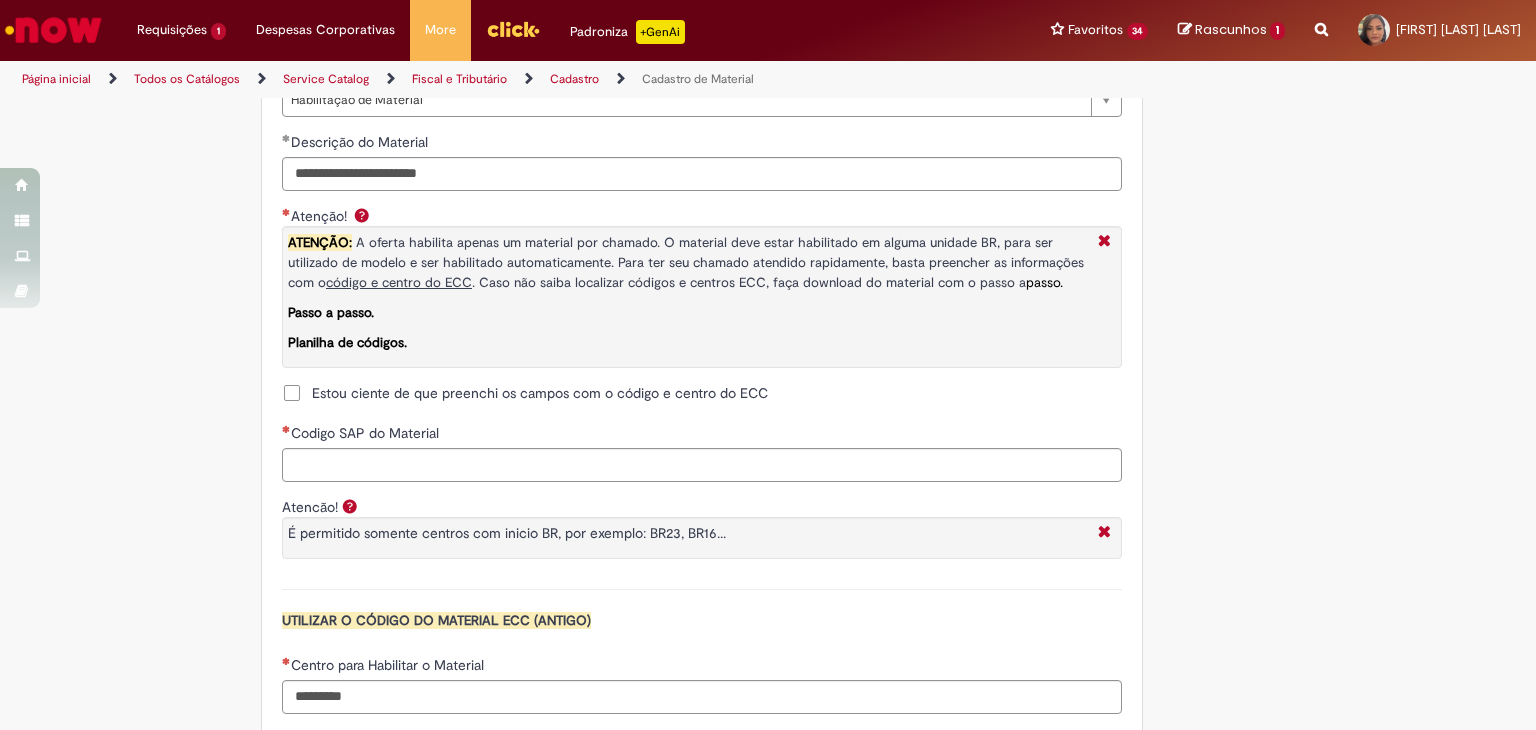 click on "Estou ciente de que preenchi os campos com o código e centro do ECC" at bounding box center [540, 393] 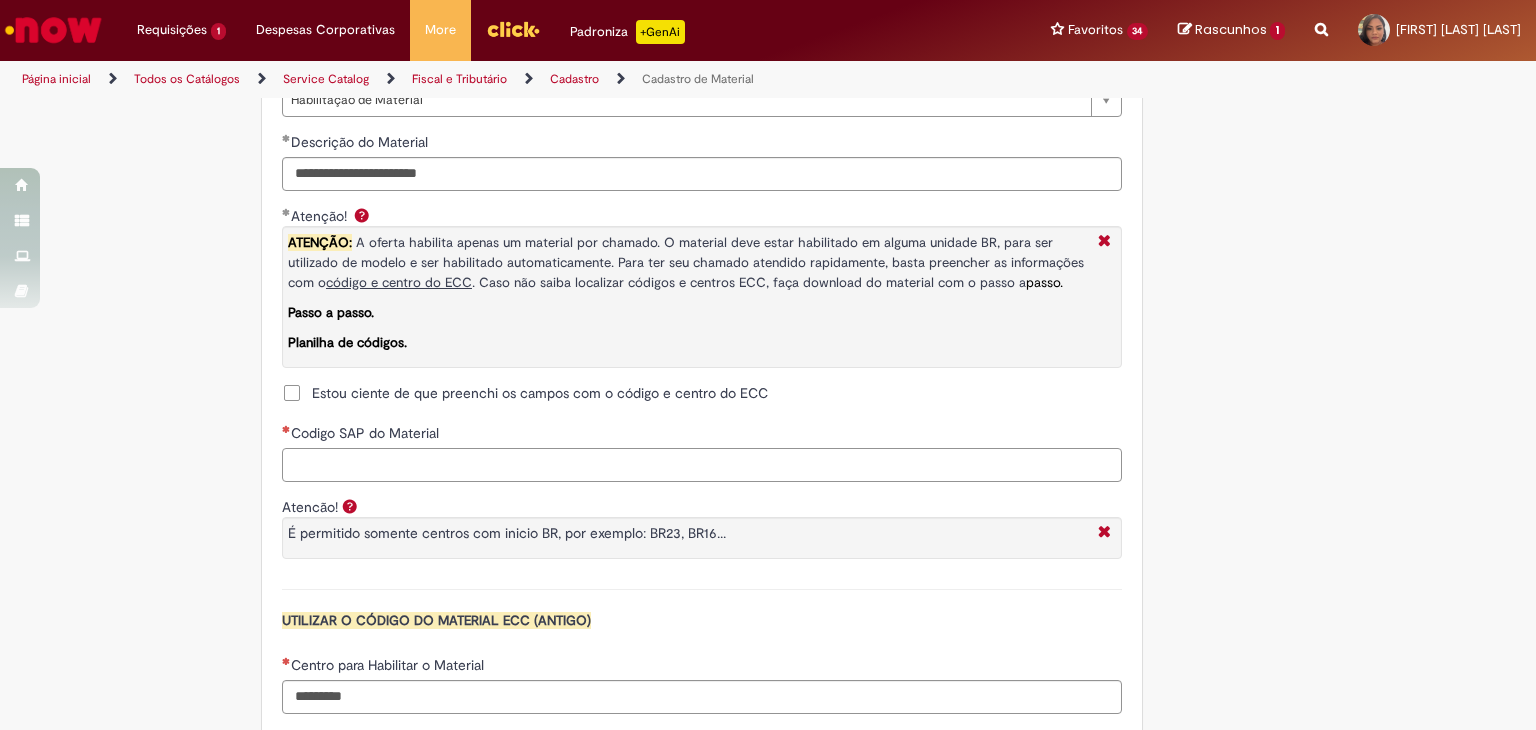 click on "Codigo SAP do Material" at bounding box center (702, 465) 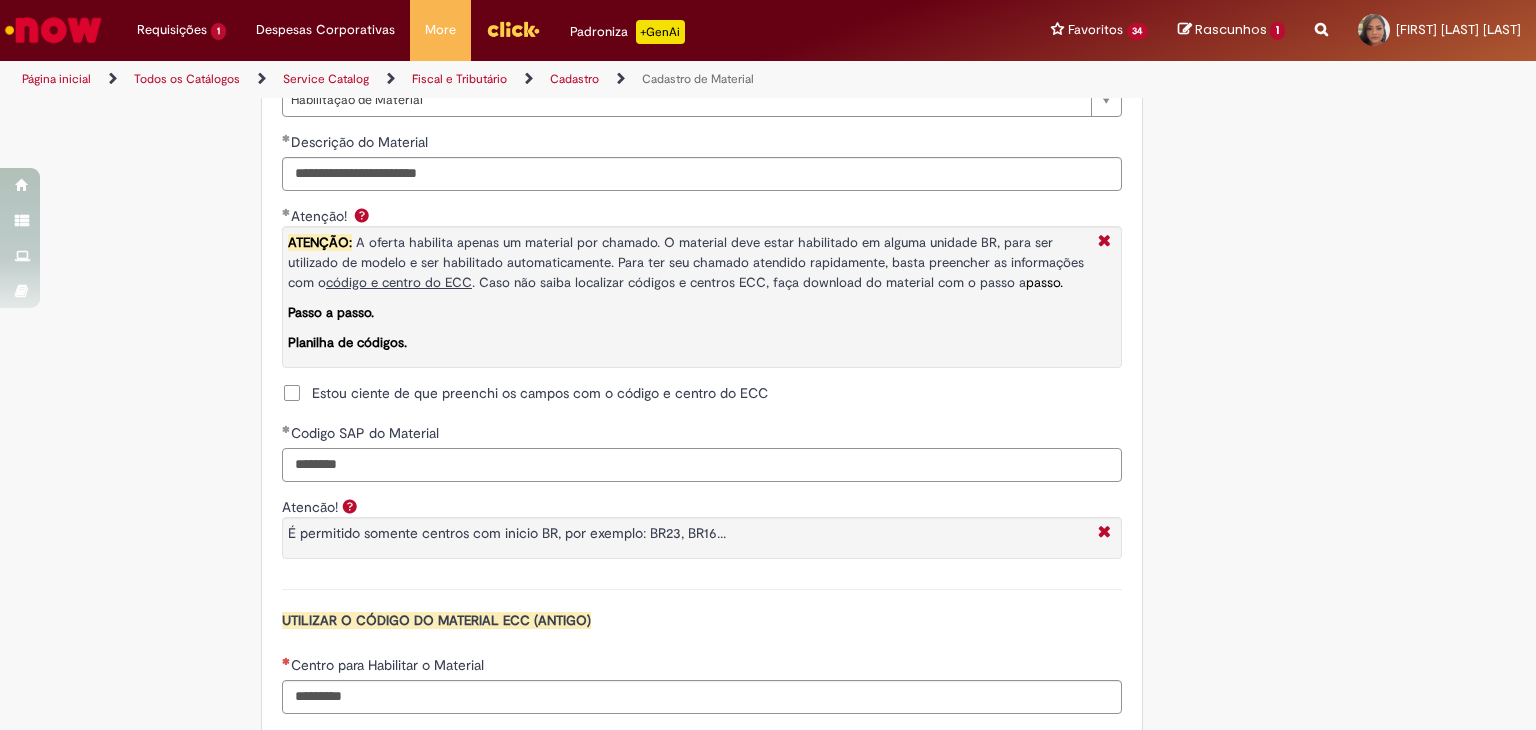 type on "********" 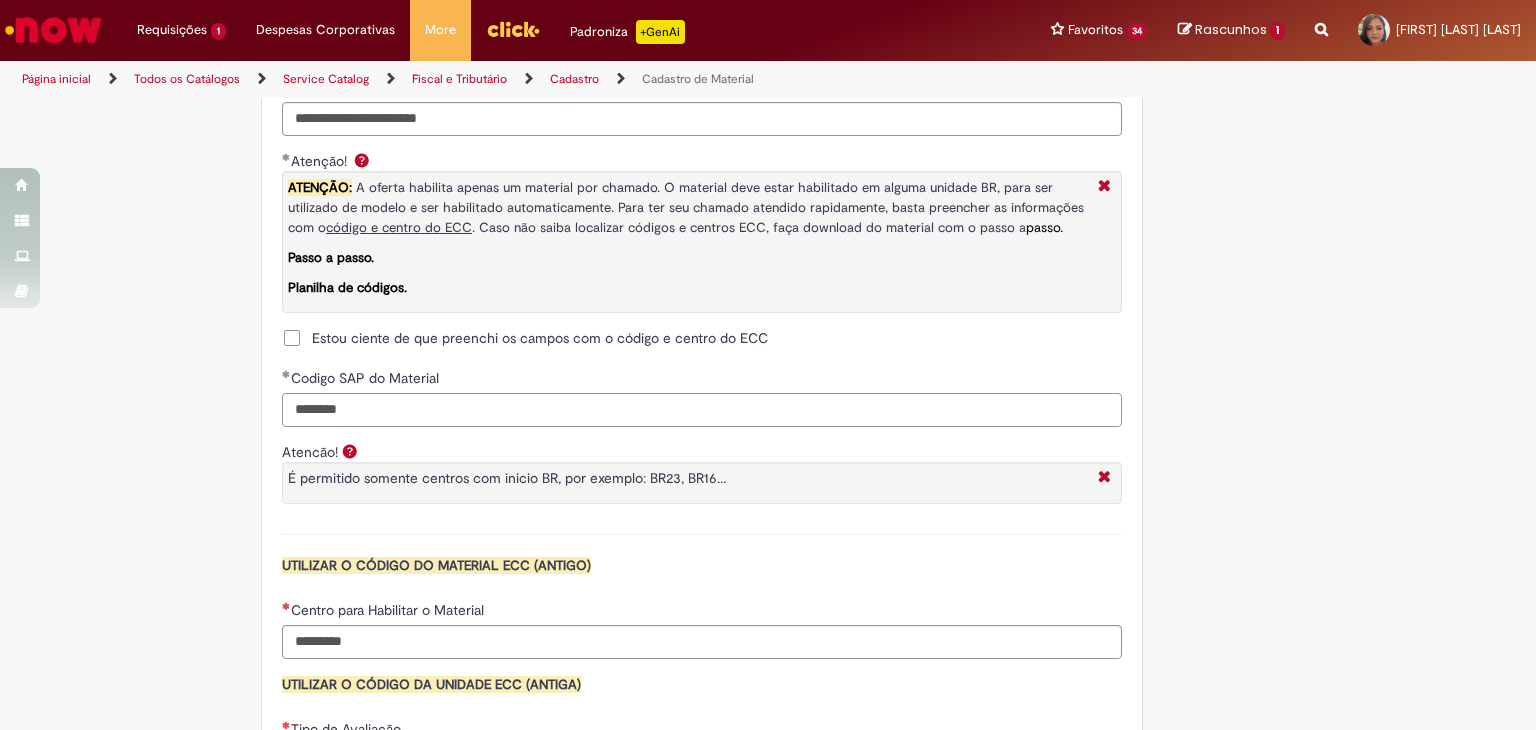 scroll, scrollTop: 1800, scrollLeft: 0, axis: vertical 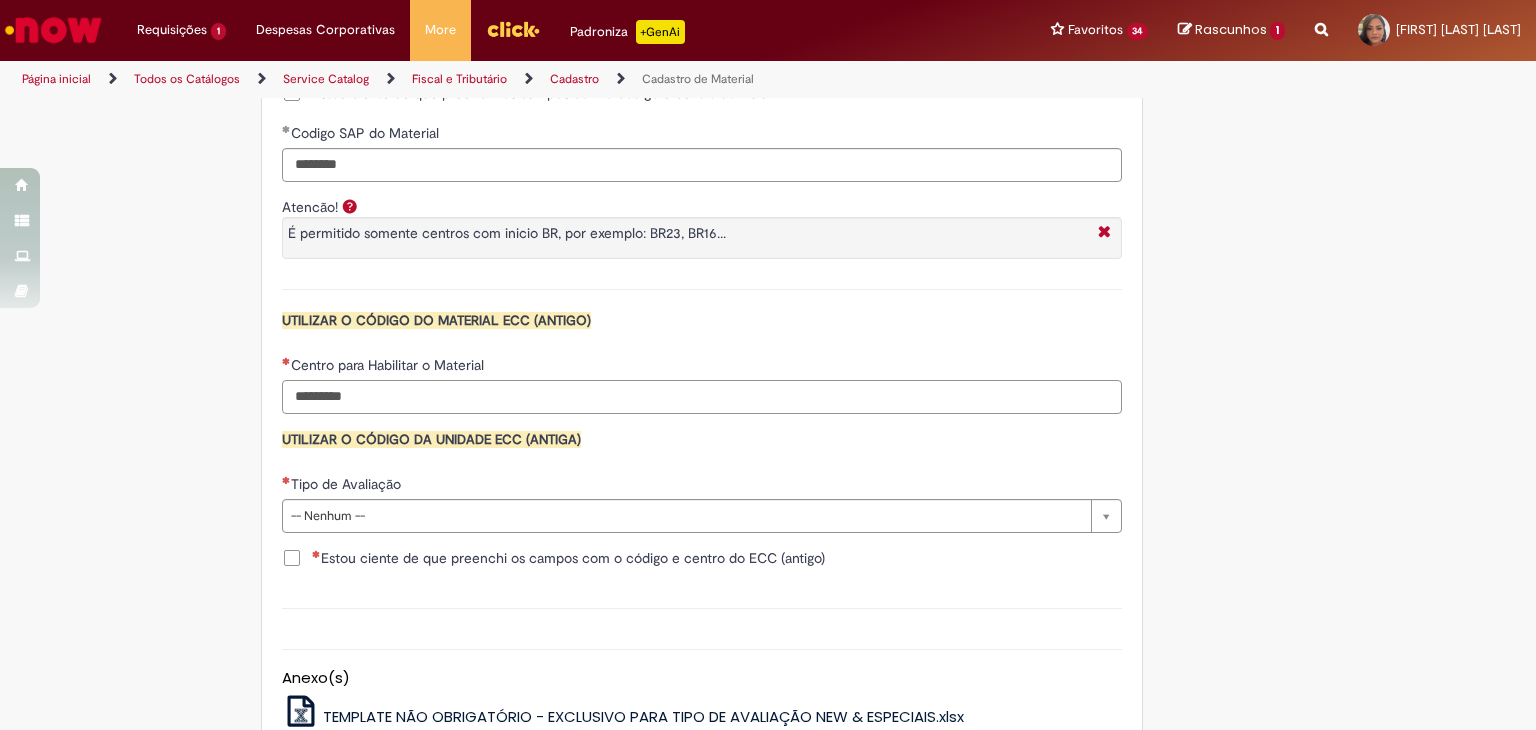 click on "Centro para Habilitar o Material" at bounding box center [702, 397] 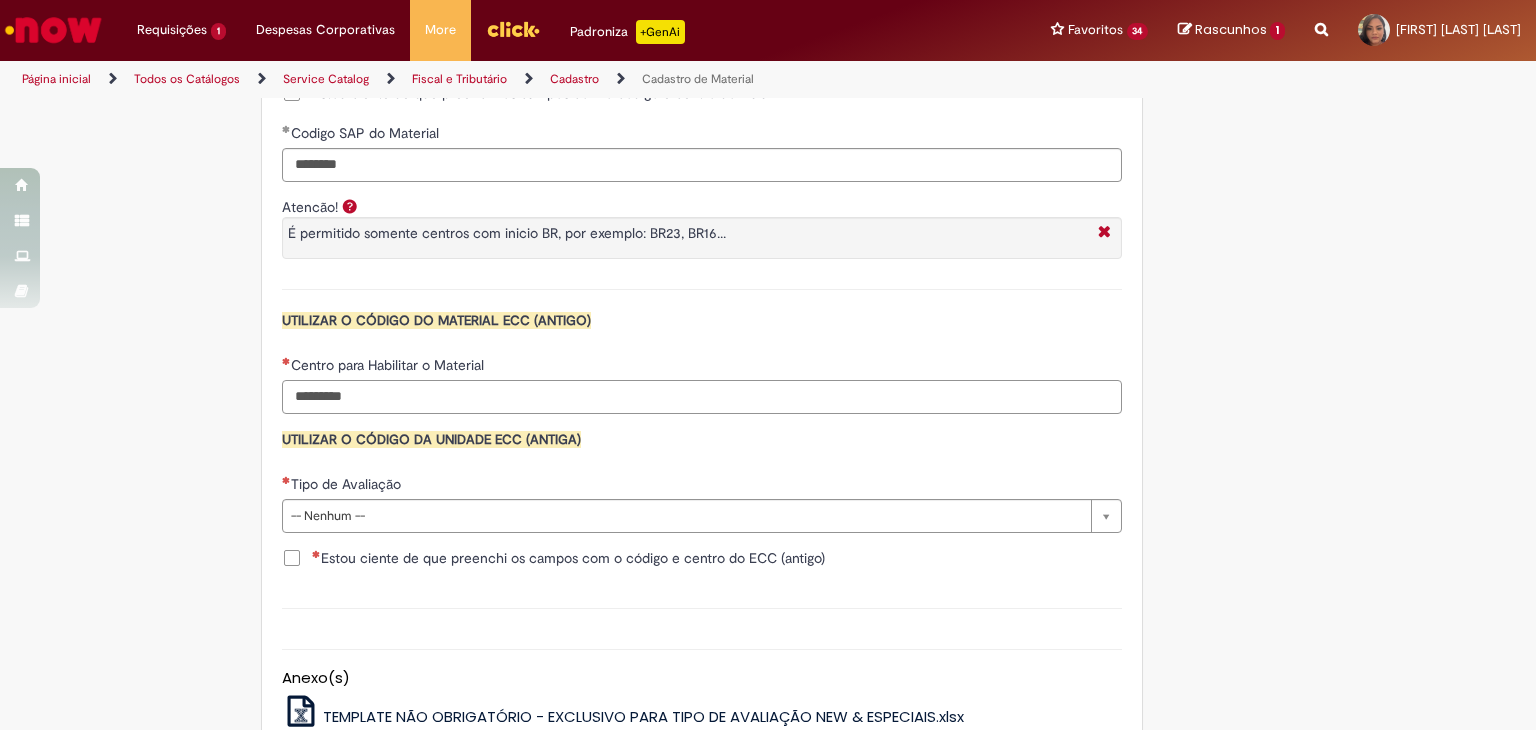 click on "Centro para Habilitar o Material" at bounding box center [702, 397] 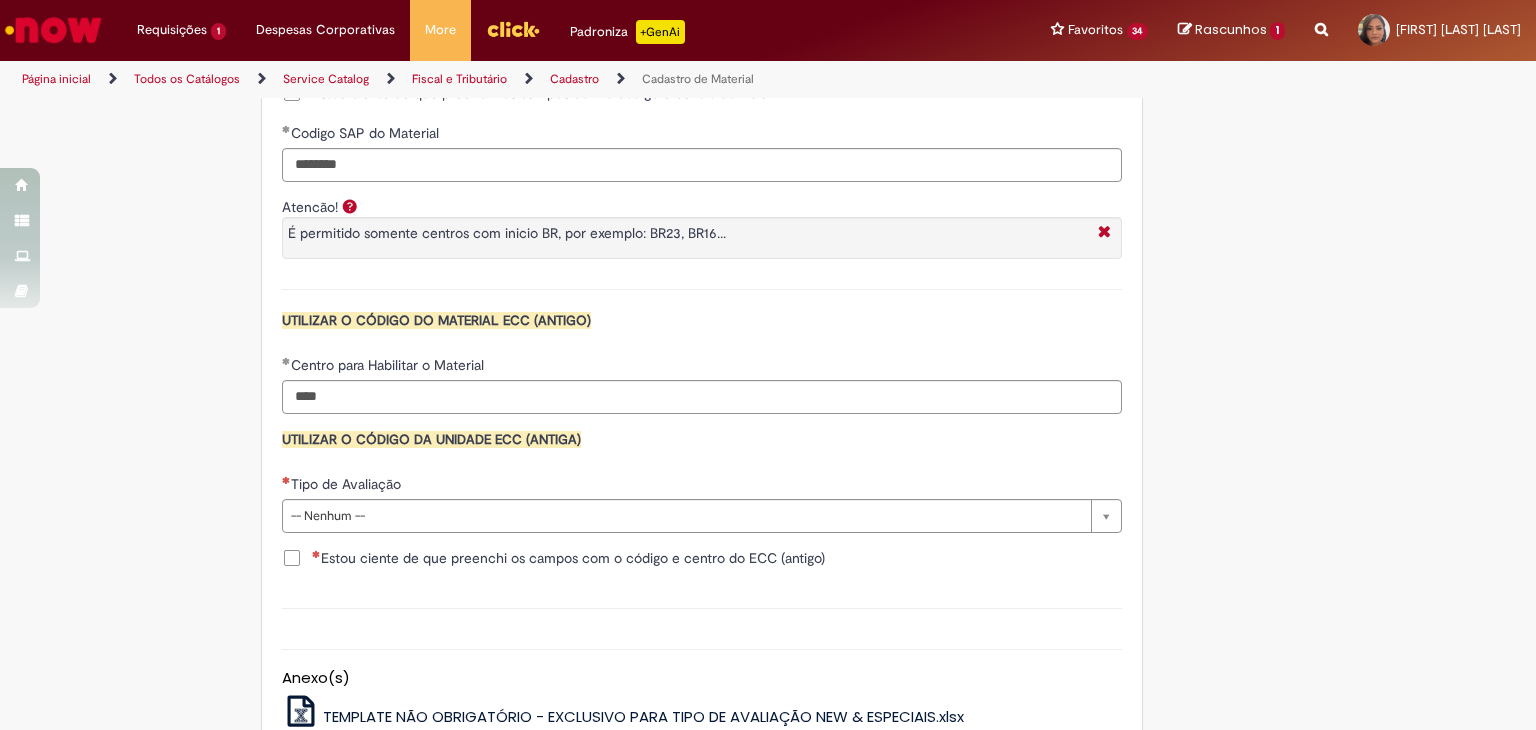 type on "****" 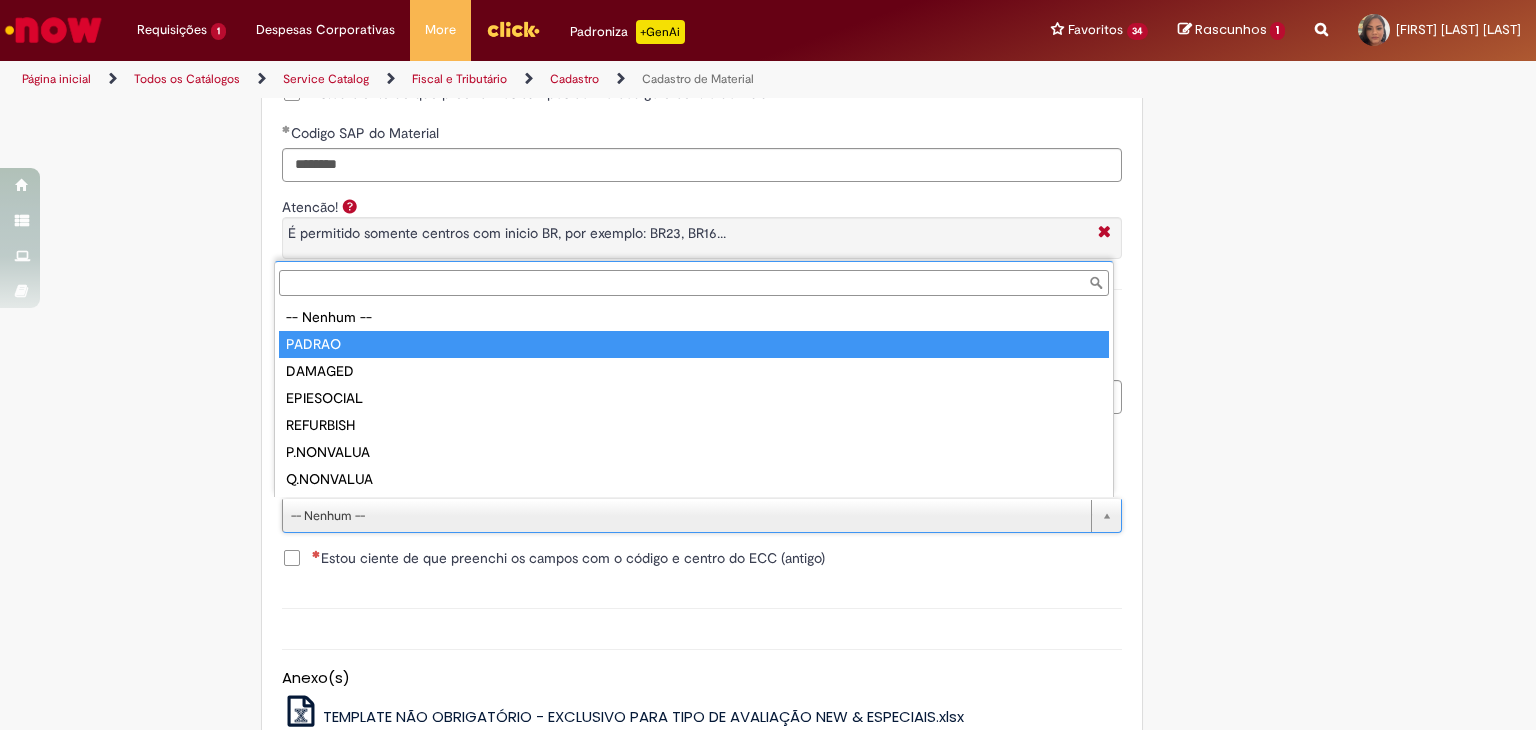 type on "******" 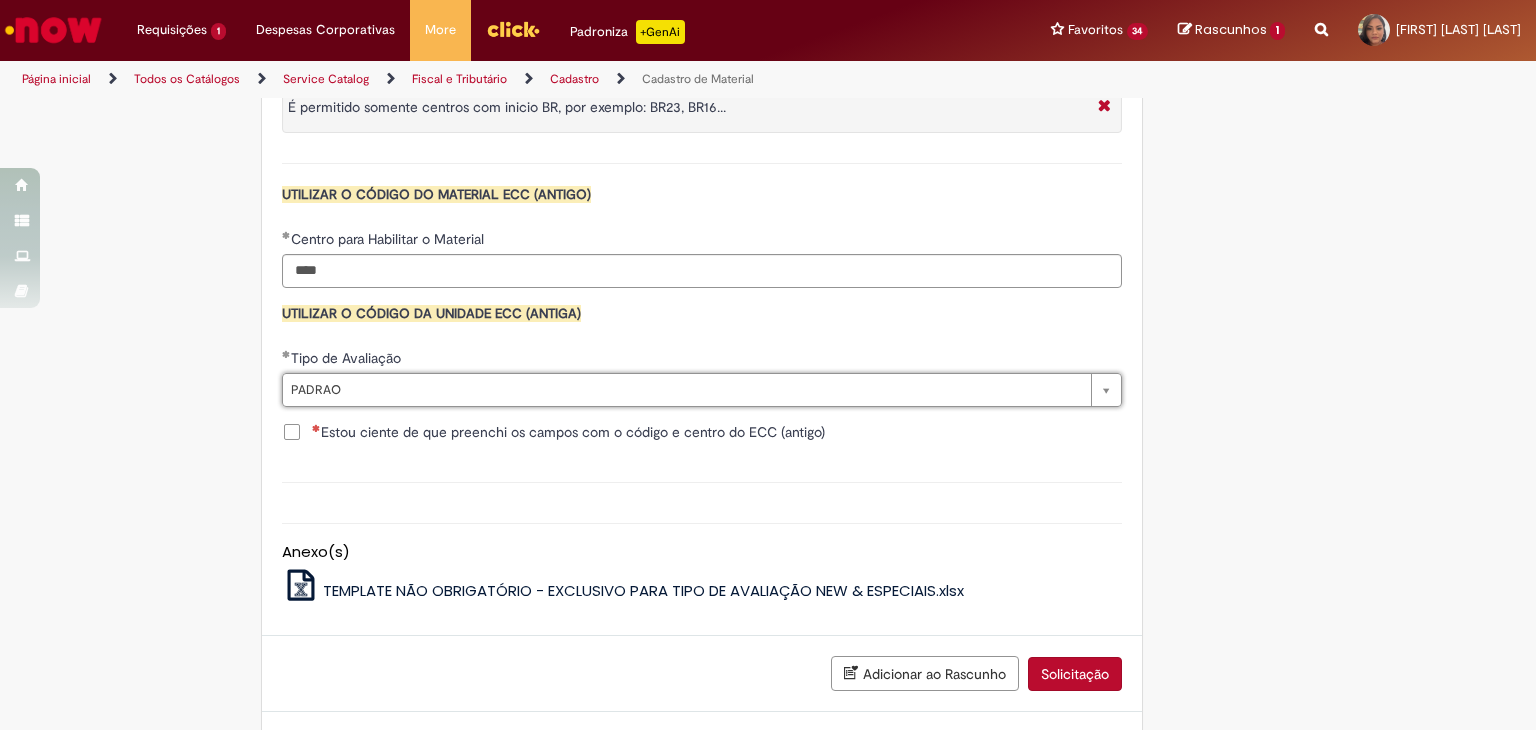 scroll, scrollTop: 2012, scrollLeft: 0, axis: vertical 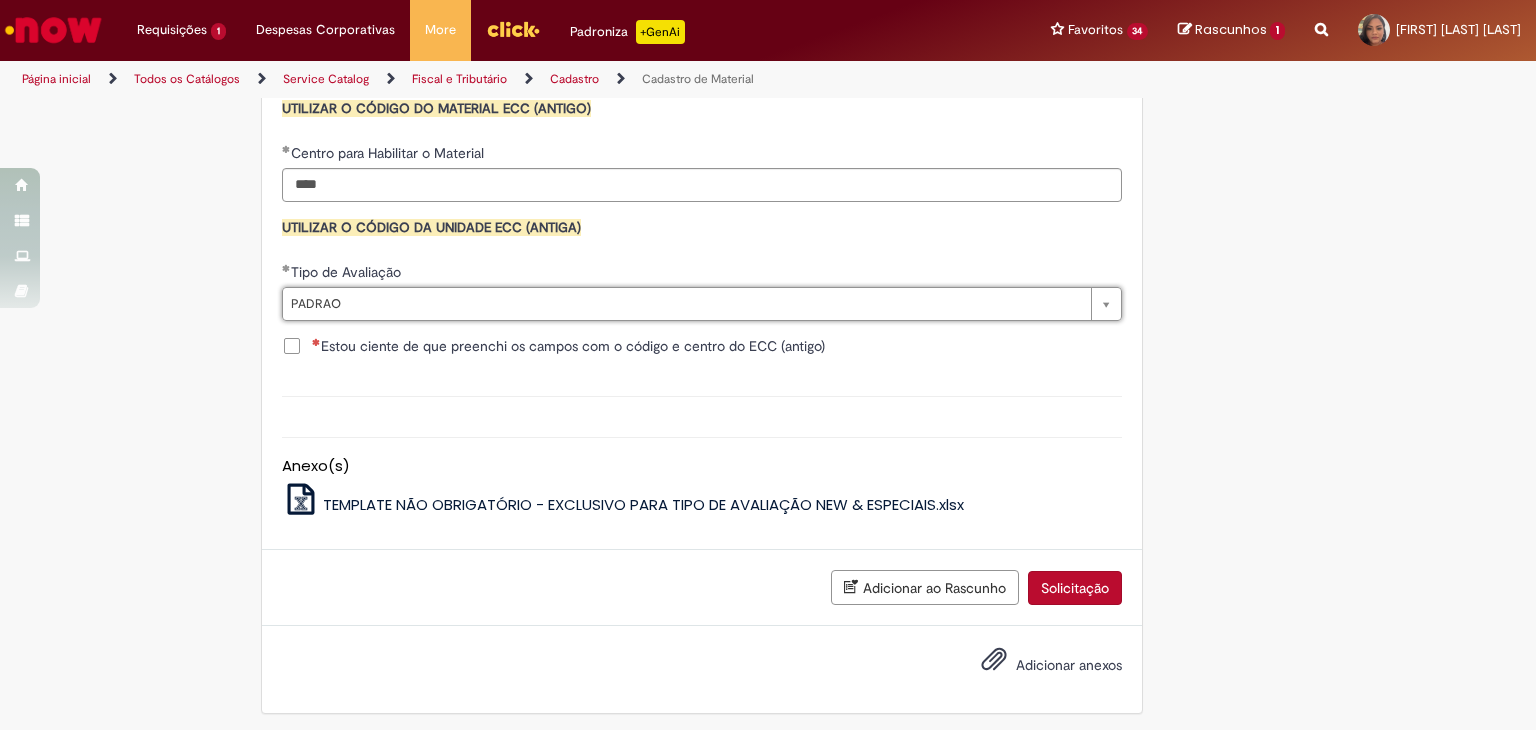 click on "Estou ciente de que preenchi os campos com o código e centro do ECC  (antigo)" at bounding box center [568, 346] 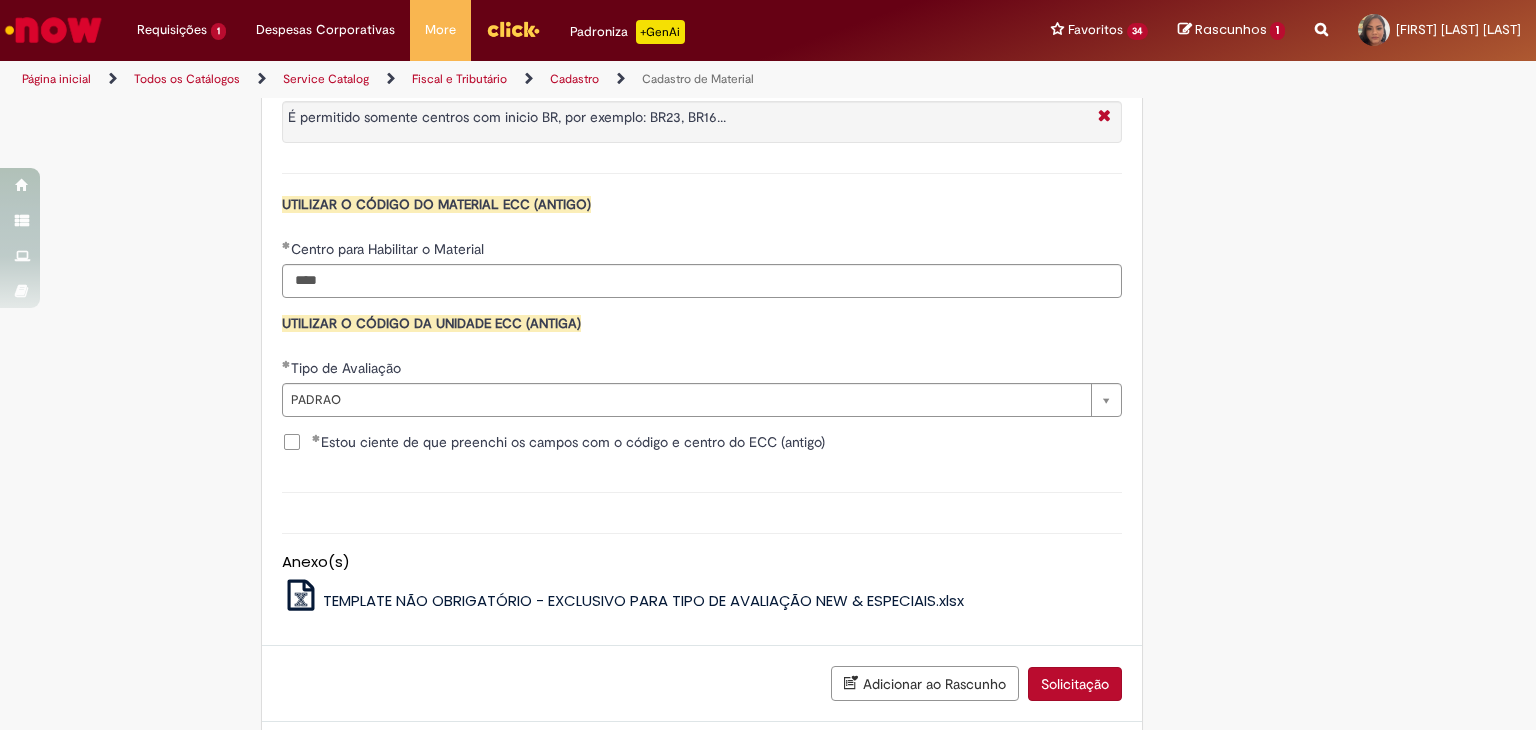 scroll, scrollTop: 2012, scrollLeft: 0, axis: vertical 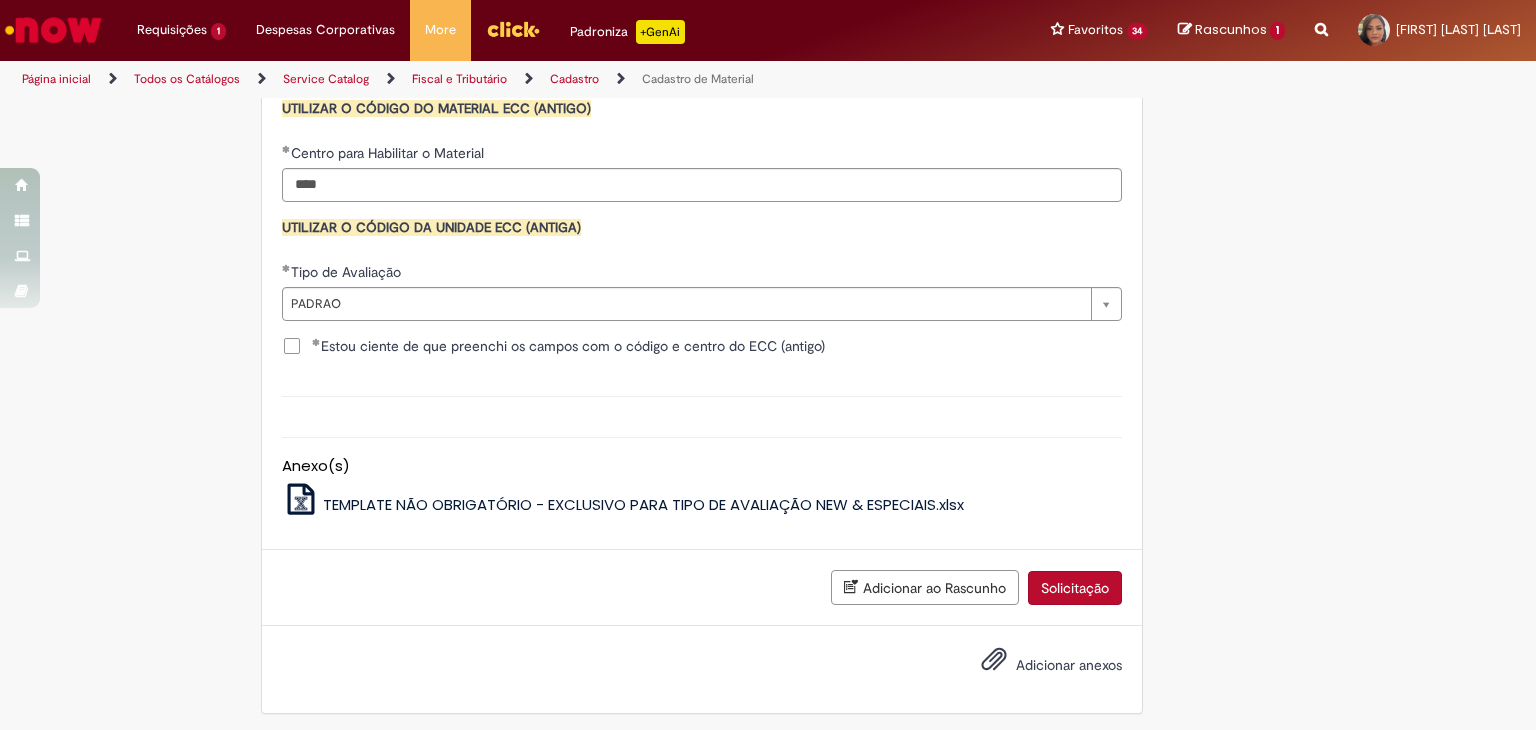 click on "Adicionar ao Rascunho        Solicitação" at bounding box center (702, 588) 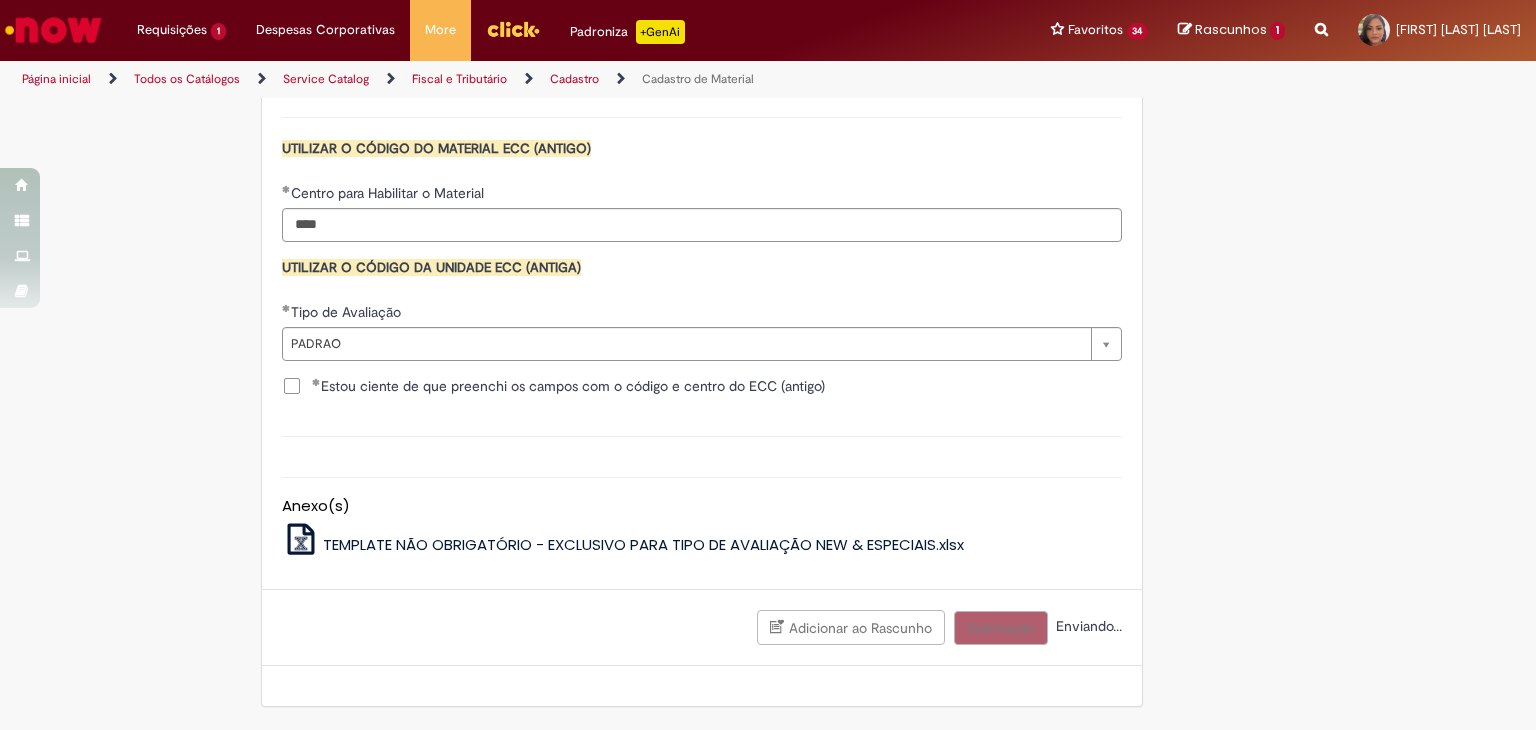 scroll, scrollTop: 1967, scrollLeft: 0, axis: vertical 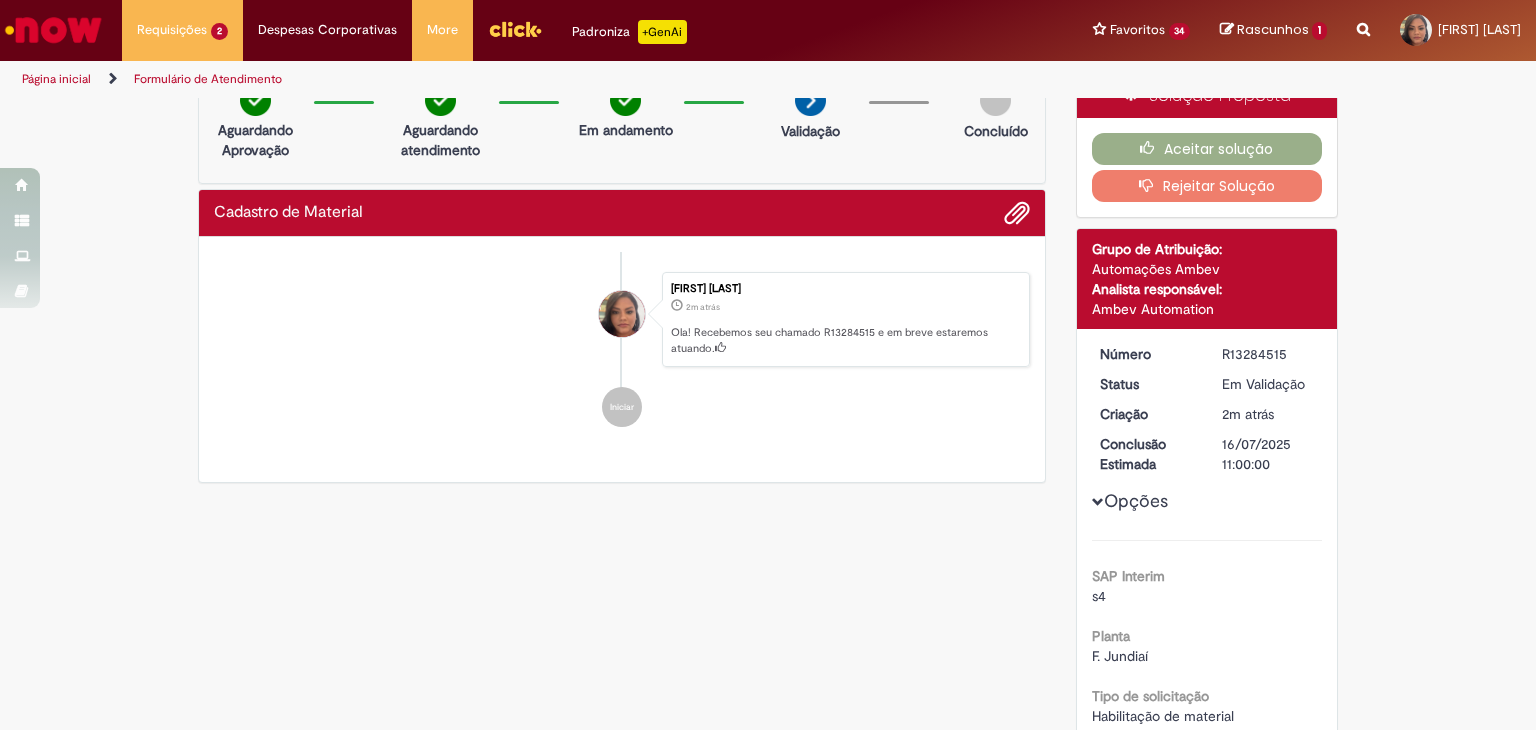click on "Ola! Recebemos seu chamado R13284515 e em breve estaremos atuando." at bounding box center [768, 753] 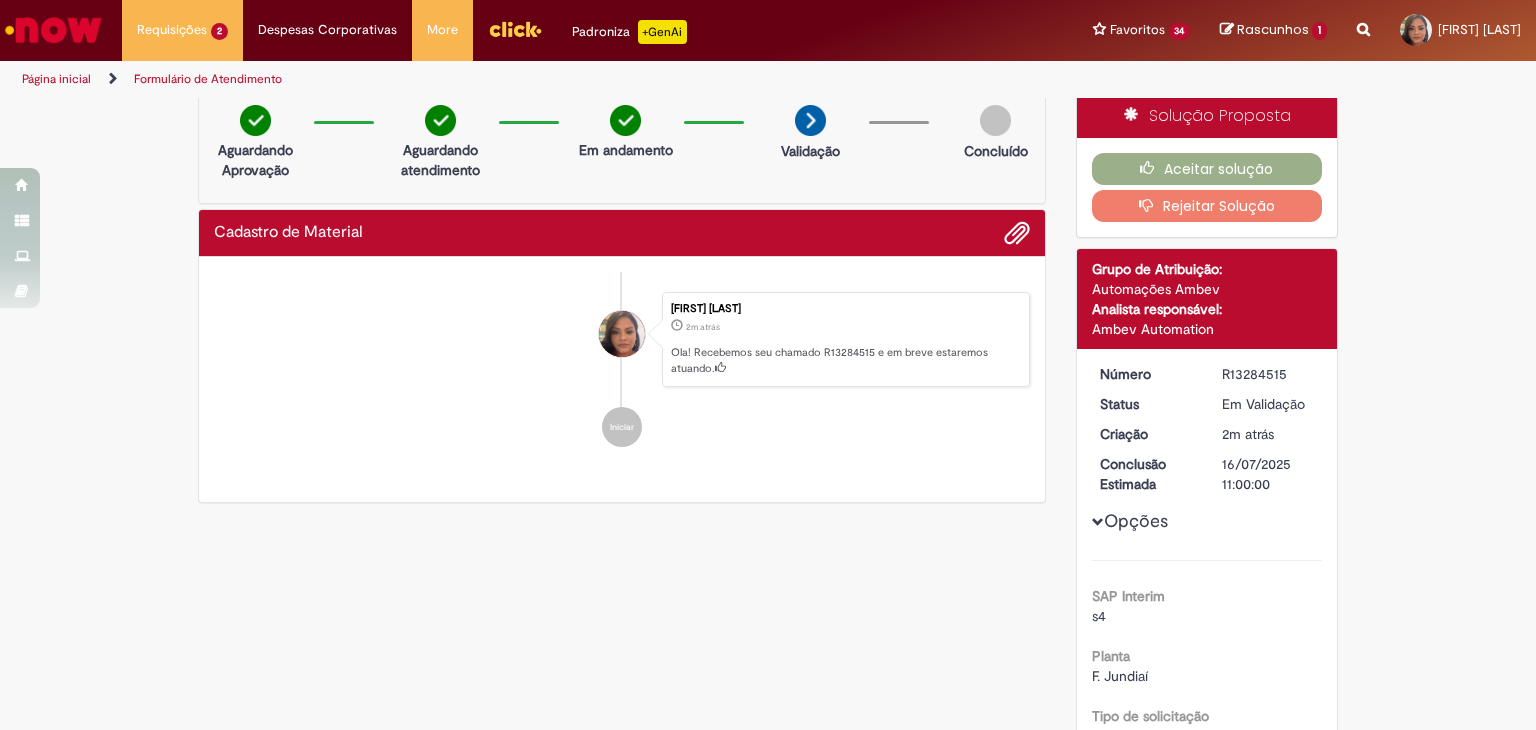 scroll, scrollTop: 0, scrollLeft: 0, axis: both 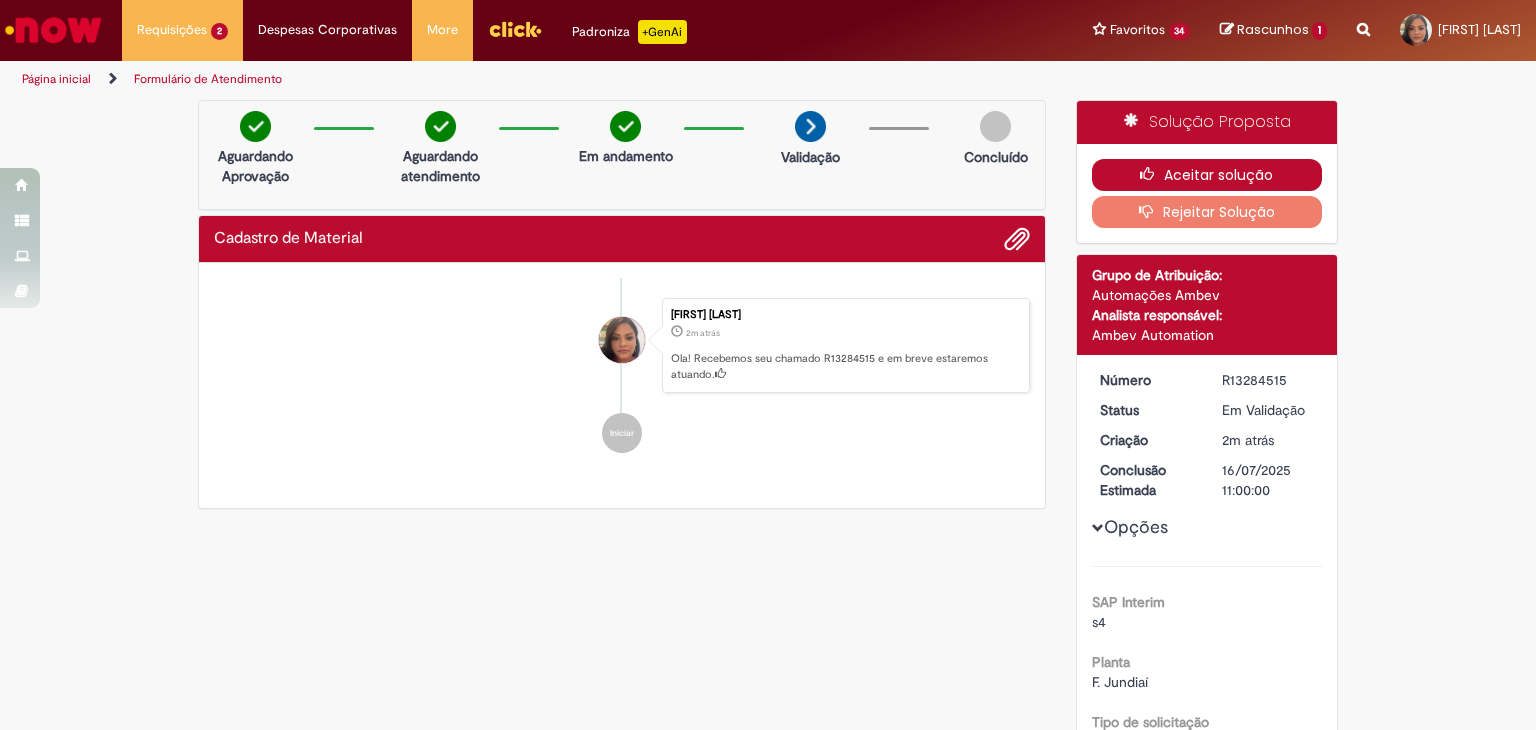 click on "Aceitar solução" at bounding box center (1207, 175) 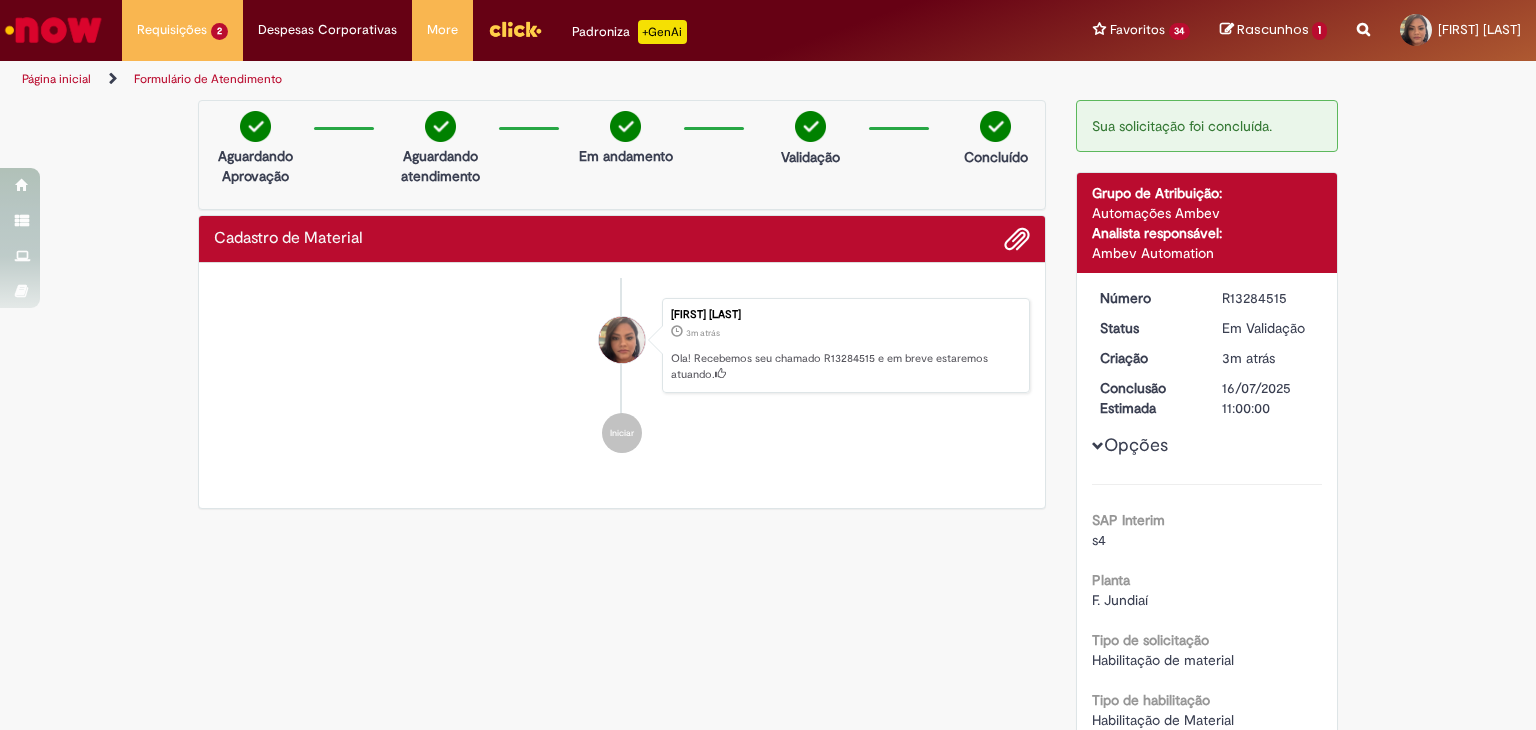 click on "Grupo de Atribuição:" at bounding box center (1207, 193) 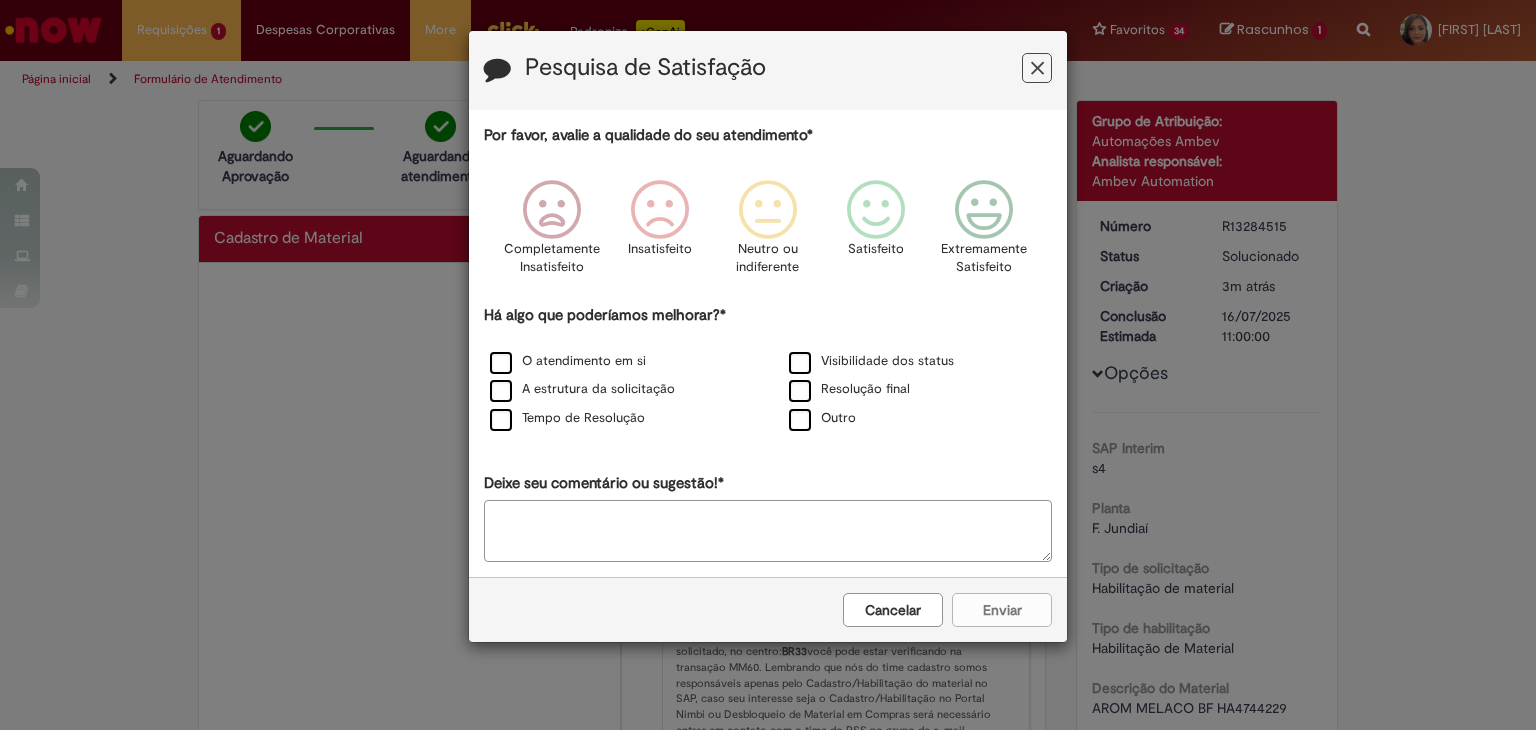 click at bounding box center (1037, 68) 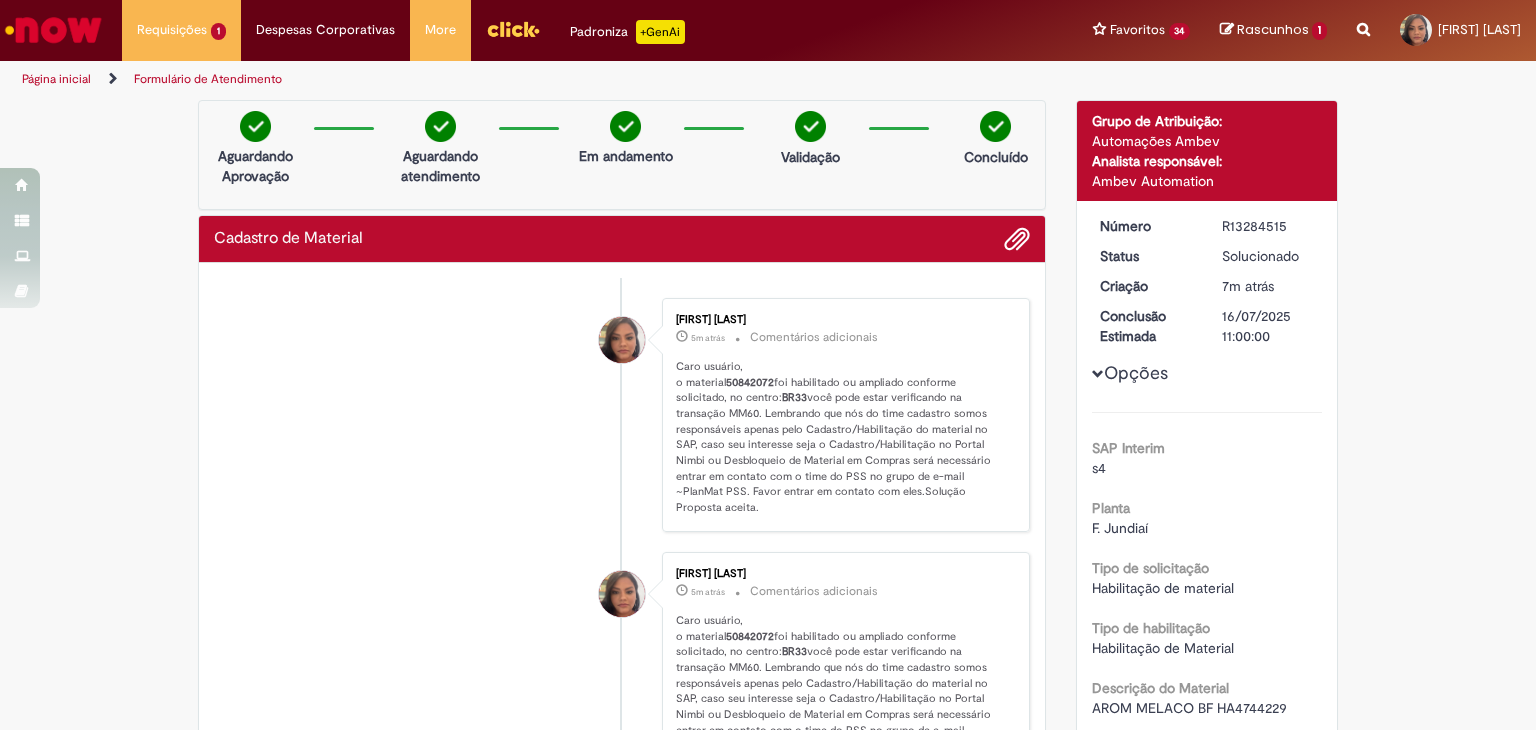 click on "Aline Aparecida Conceição
5m atrás 5 minutos atrás     Comentários adicionais
Caro usuário,  o material  50842072  foi habilitado ou ampliado conforme solicitado, no centro:  BR33  você pode estar verificando na transação MM60. Lembrando que nós do time cadastro somos responsáveis apenas pelo Cadastro/Habilitação do material no SAP, caso seu interesse seja o Cadastro/Habilitação no Portal Nimbi ou Desbloqueio de Material em Compras será necessário entrar em contato com o time do PSS no grupo de e-mail ~PlanMat PSS. Favor entrar em contato com eles.Solução Proposta aceita." at bounding box center [622, 415] 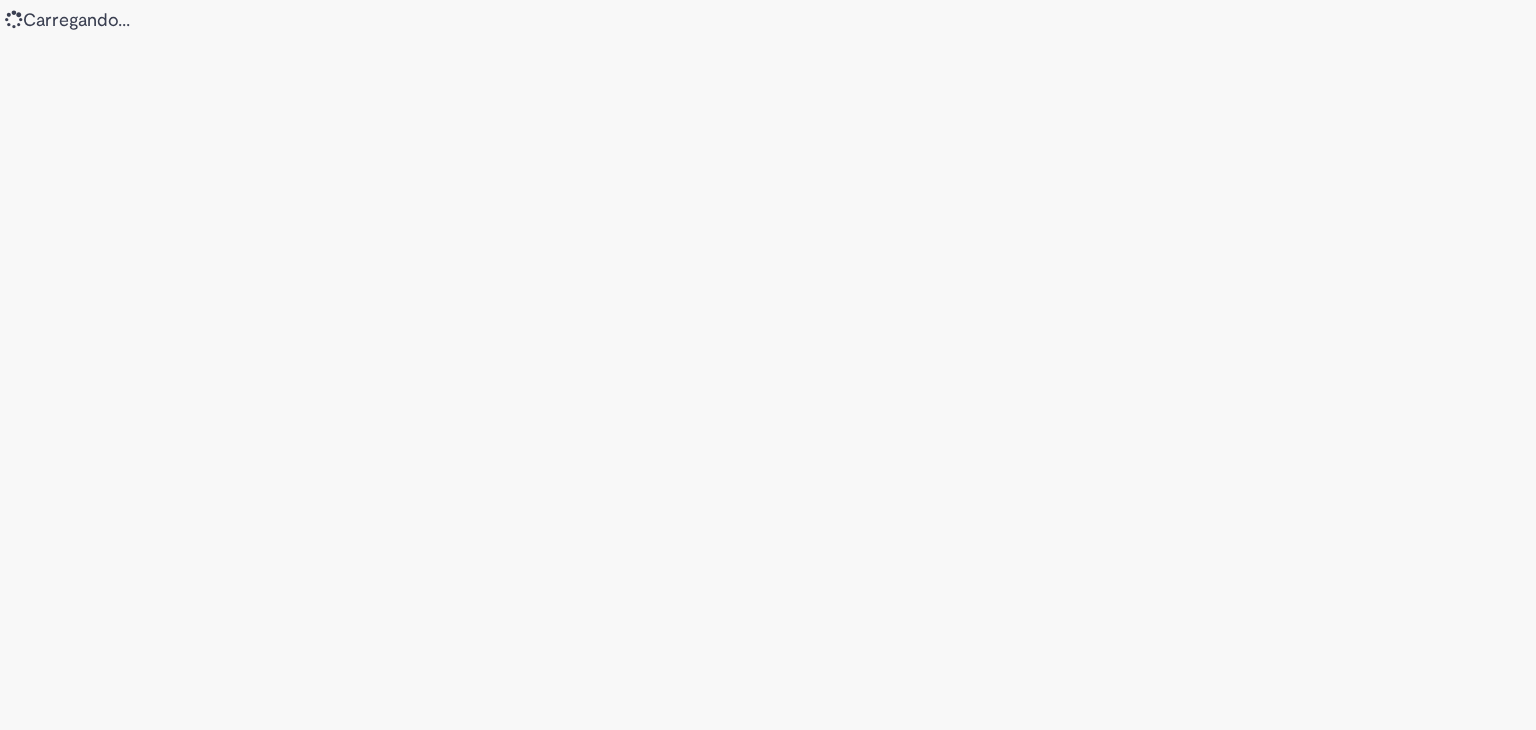 scroll, scrollTop: 0, scrollLeft: 0, axis: both 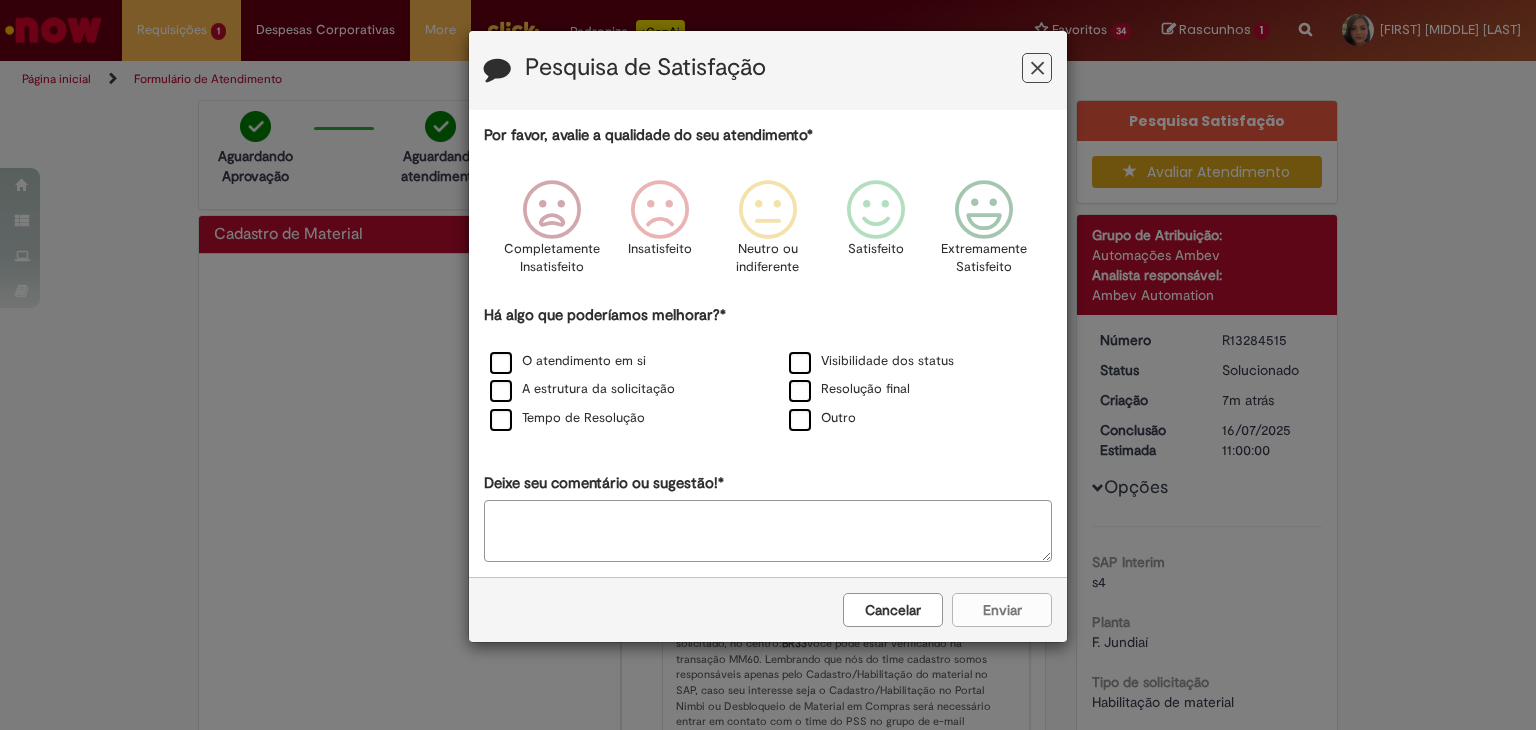 click at bounding box center (1037, 68) 